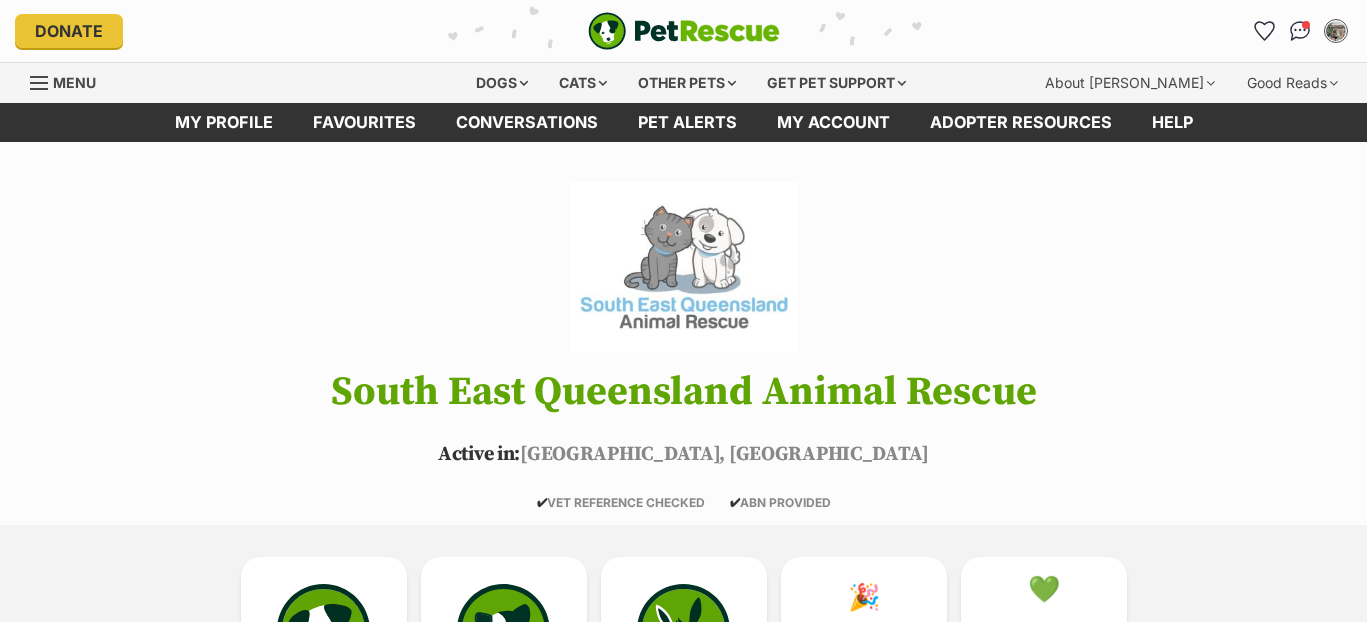 scroll, scrollTop: 0, scrollLeft: 0, axis: both 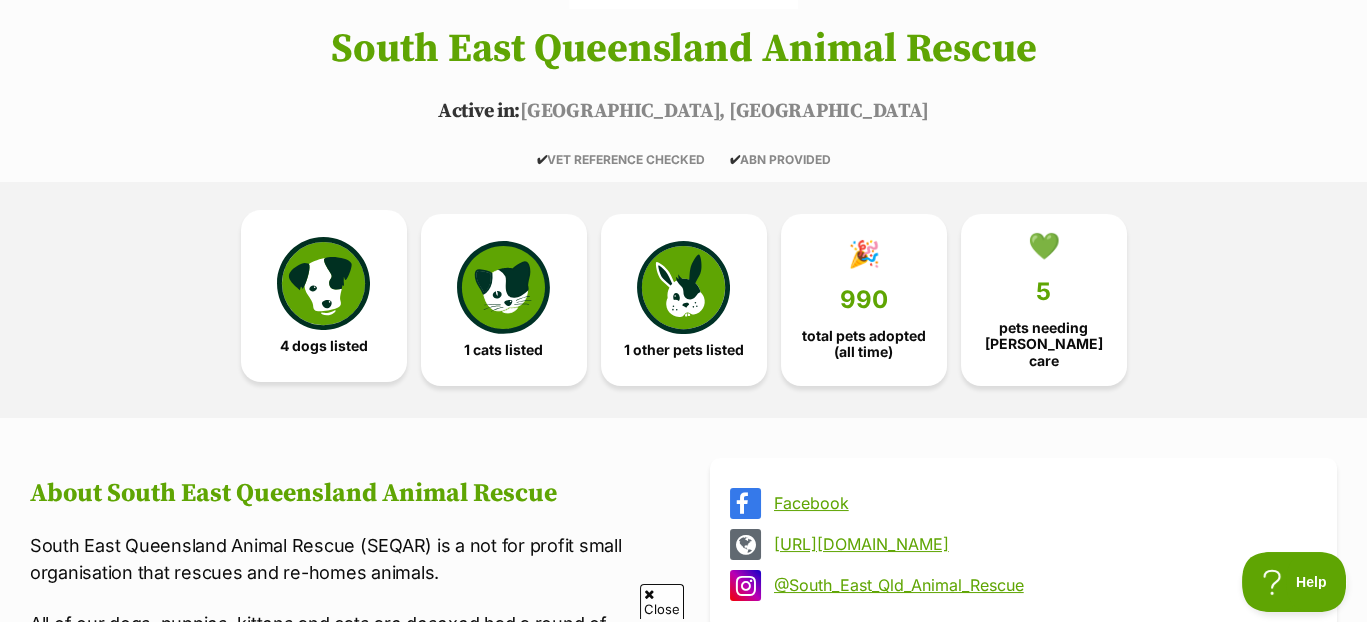 click at bounding box center (323, 283) 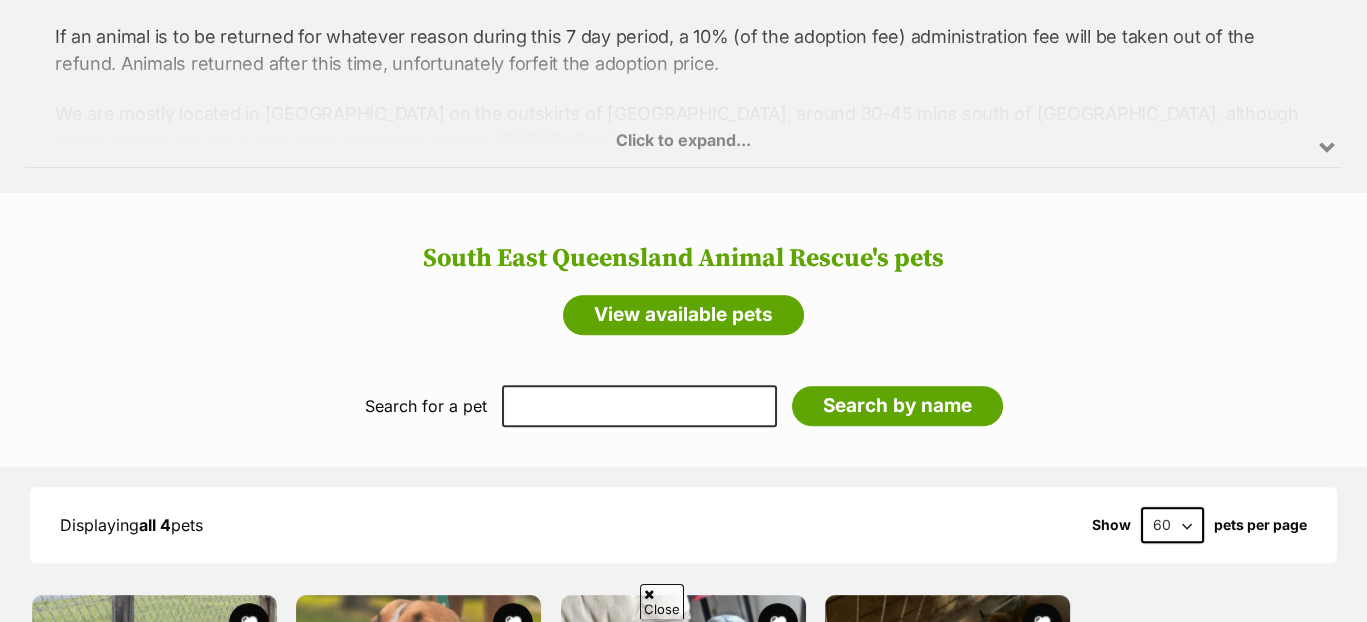 scroll, scrollTop: 2007, scrollLeft: 0, axis: vertical 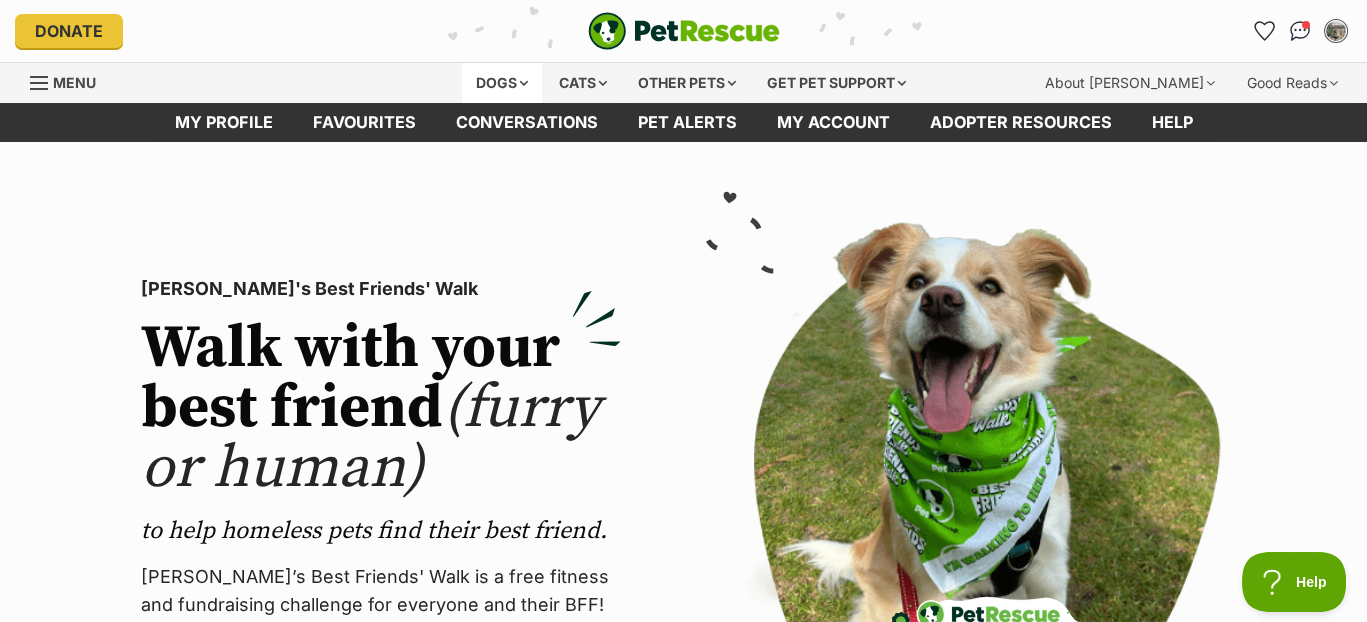 click on "Dogs" at bounding box center (502, 83) 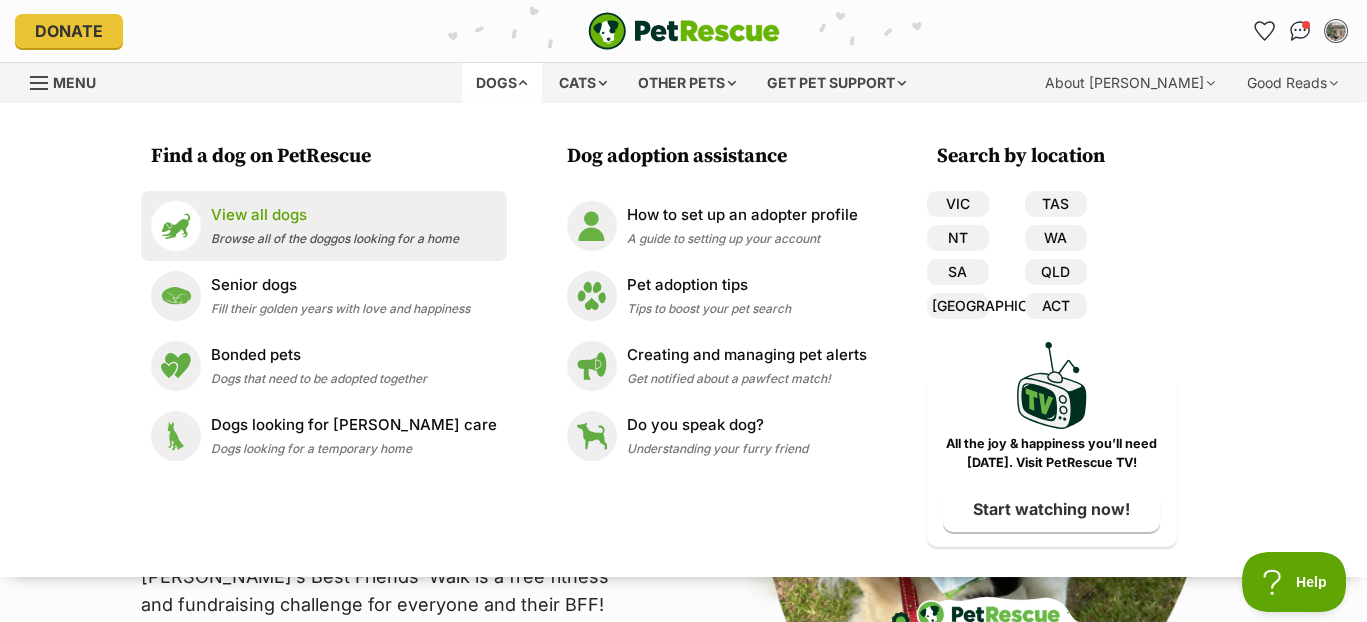 click on "View all dogs" at bounding box center (335, 215) 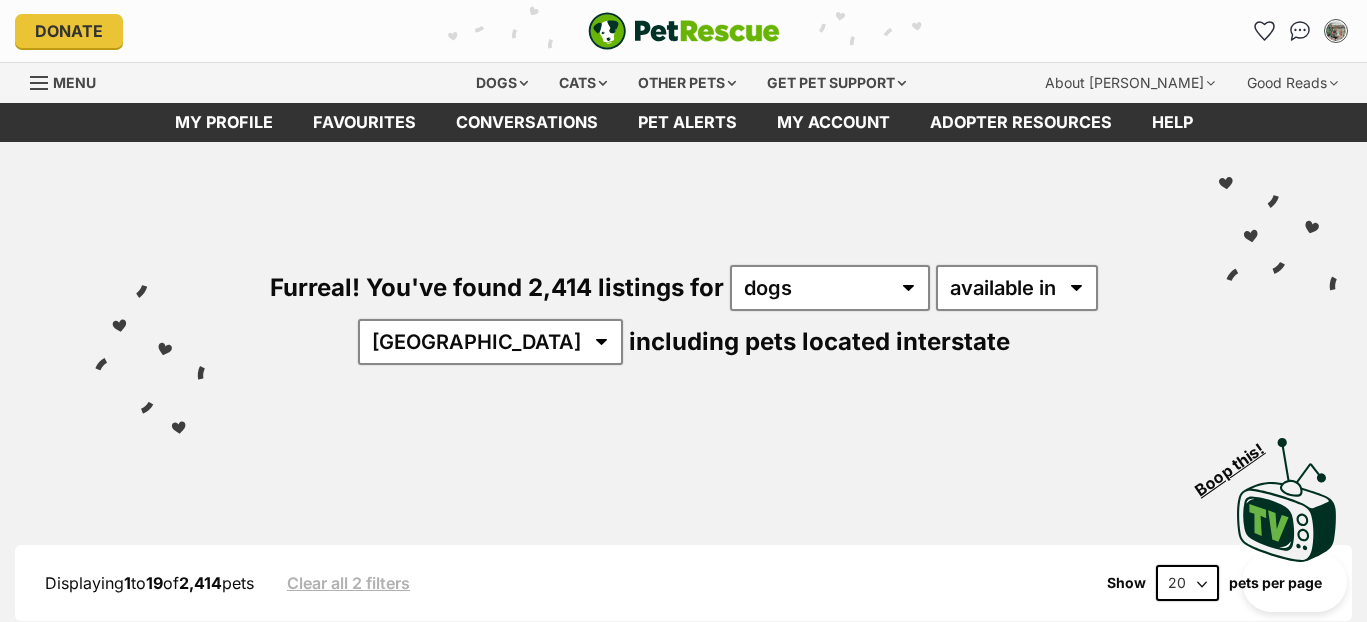 scroll, scrollTop: 0, scrollLeft: 0, axis: both 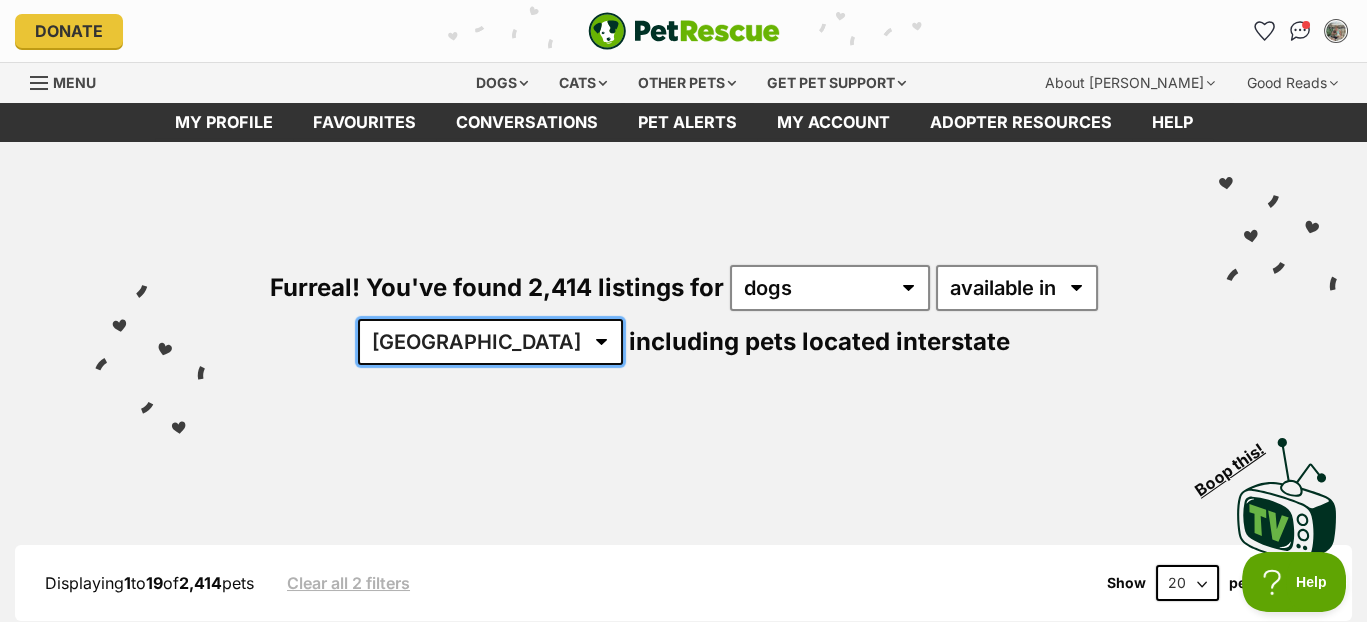 click on "Australia
ACT
NSW
NT
QLD
SA
TAS
VIC
WA" at bounding box center (490, 342) 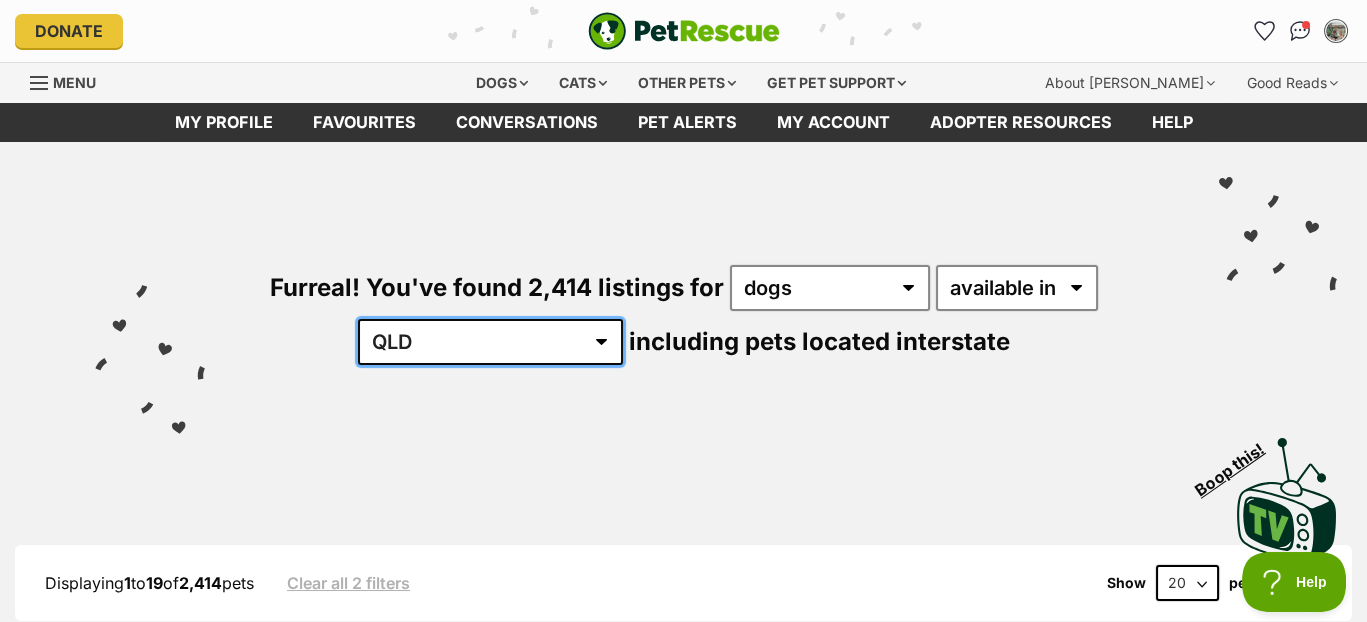 click on "Australia
ACT
NSW
NT
QLD
SA
TAS
VIC
WA" at bounding box center [490, 342] 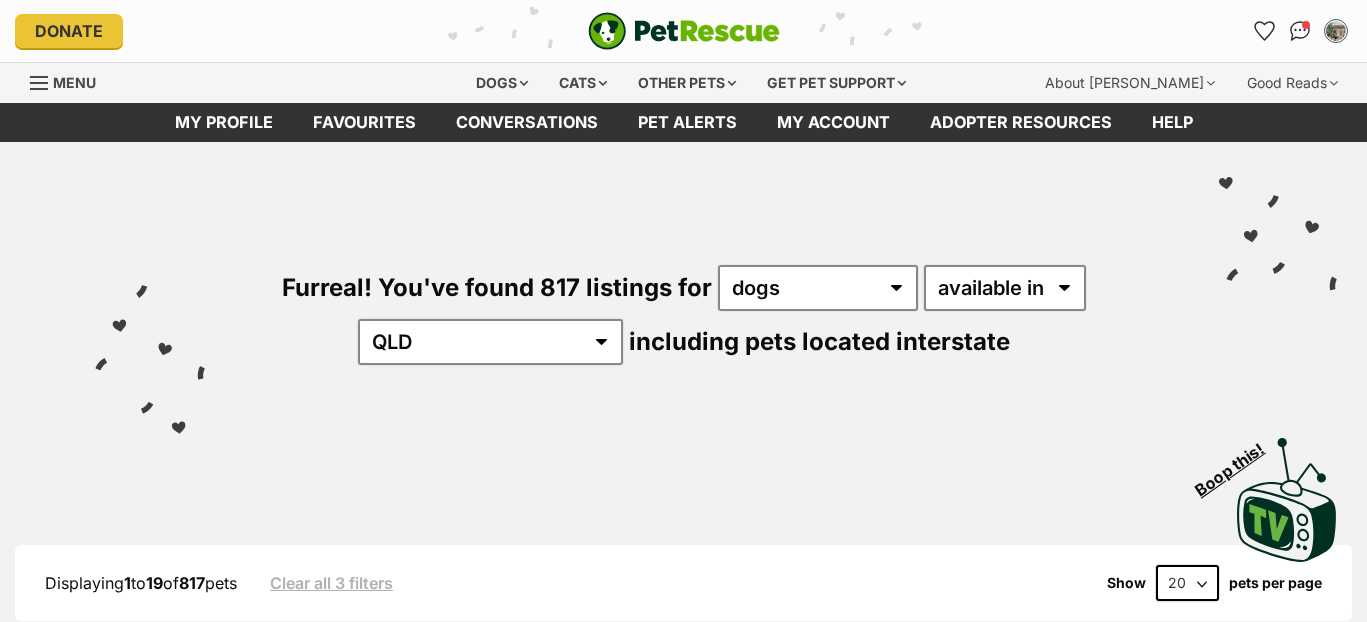 scroll, scrollTop: 0, scrollLeft: 0, axis: both 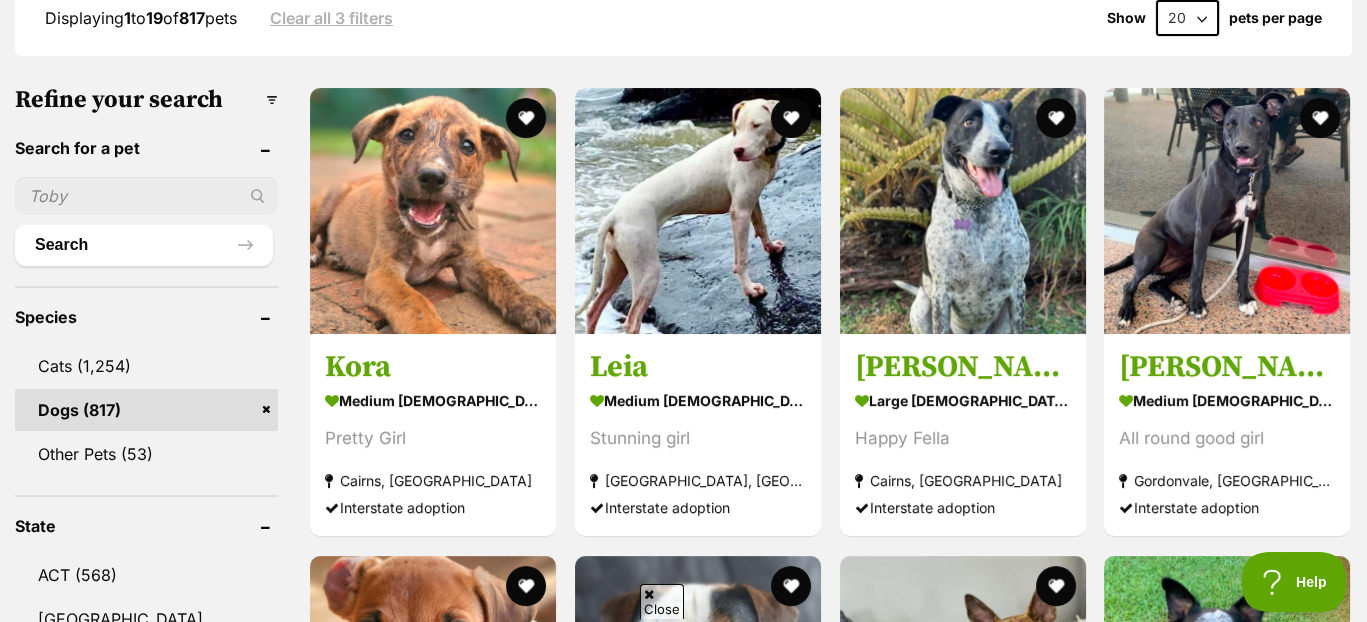 click on "Displaying  1  to  19  of  817  pets
Clear all 3 filters
Show 20 40 60 pets per page
Visit PetRescue TV (external site)
Boop this!
Refine your search
Search for a pet
Search
Species
Cats (1,254)
Dogs (817)
Other Pets (53)
State
ACT (568)
NSW (1,174)
NT (220)
QLD (817)
SA (259)
TAS (190)
VIC (869)
WA (346)
Include pets available for interstate adoption
Pets near me within
10km
25km
50km
100km
250km
50km
of
Update
Gender
Male (450)
Female (367)
Size
Small (84)
Medium (439)
Large (294)
Age
Puppy (200)
Adult (617)
Senior (26)
About my home
I have kids under 5 years old (617)" at bounding box center (683, 1656) 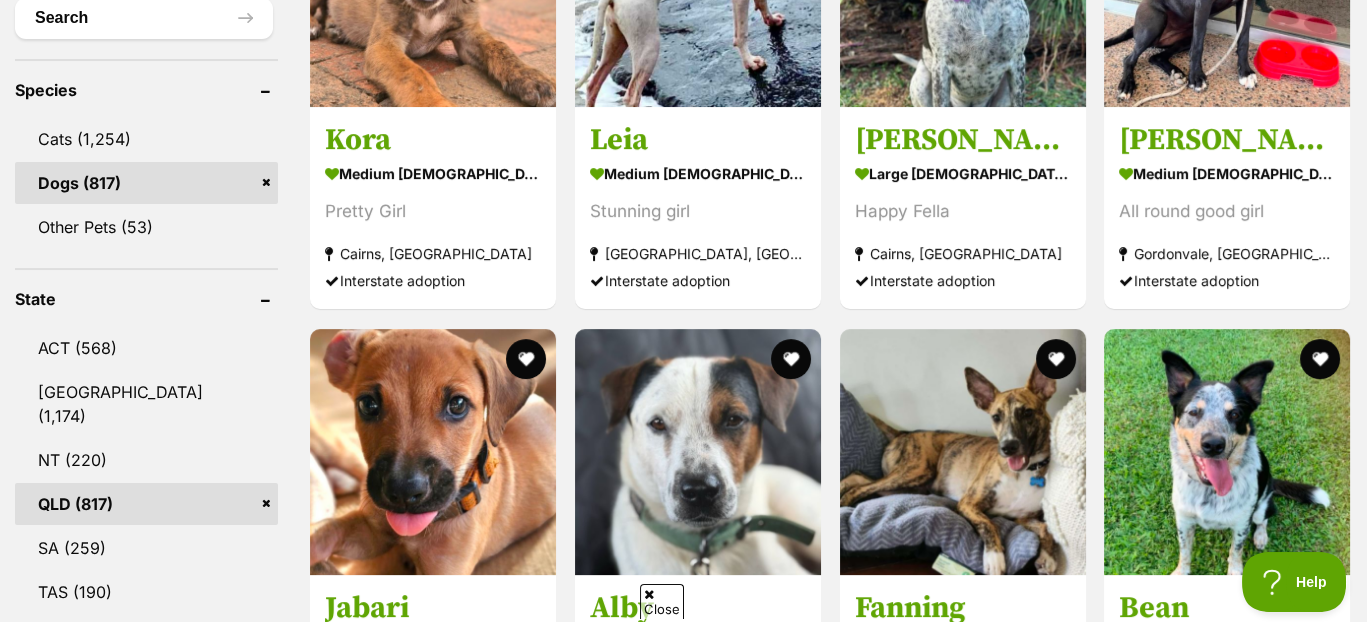 scroll, scrollTop: 819, scrollLeft: 0, axis: vertical 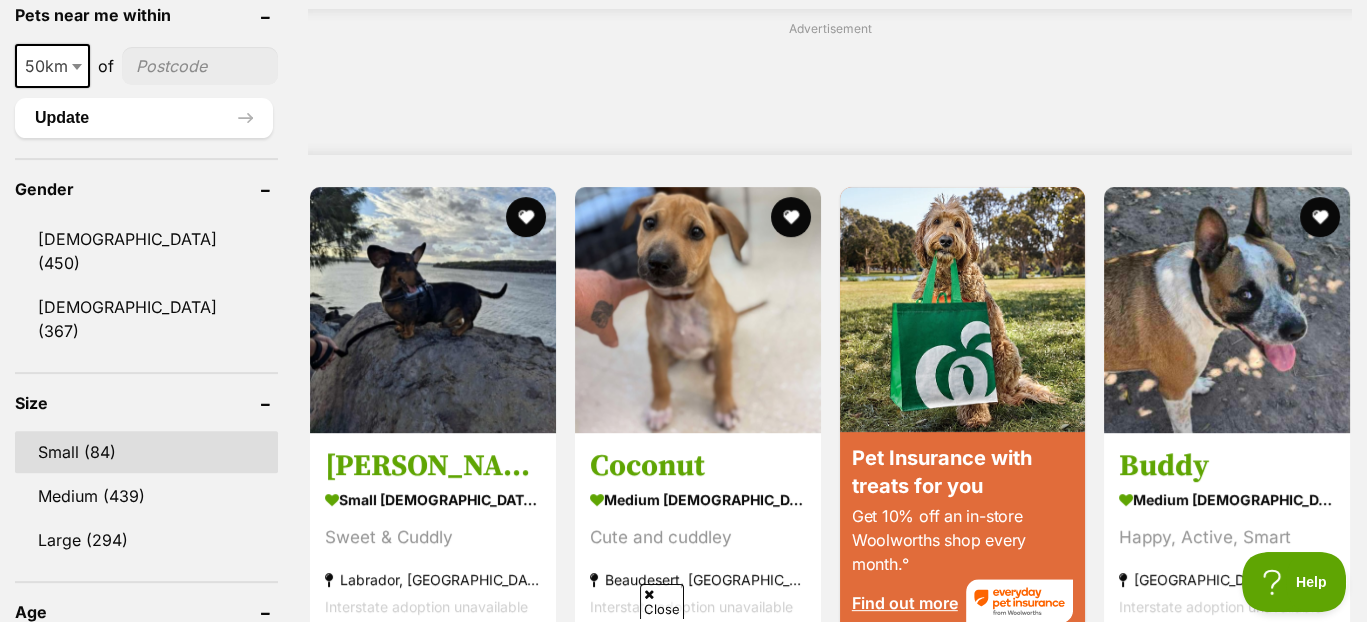 click on "Small (84)" at bounding box center [146, 452] 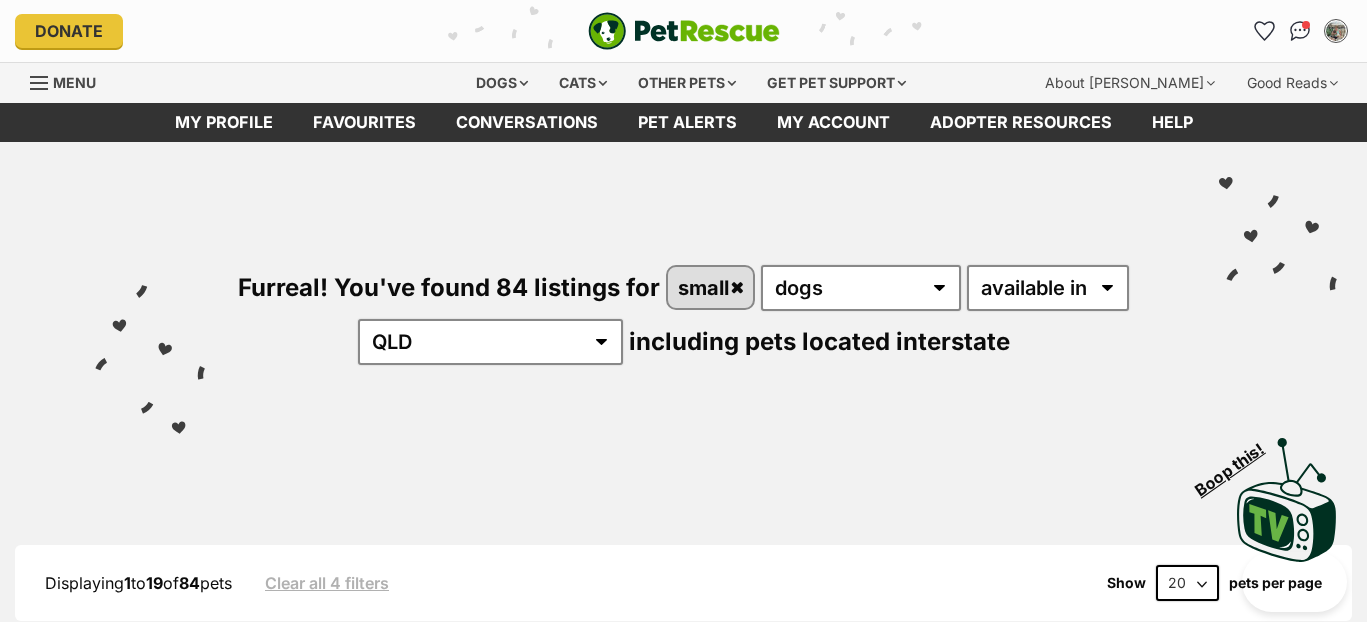scroll, scrollTop: 0, scrollLeft: 0, axis: both 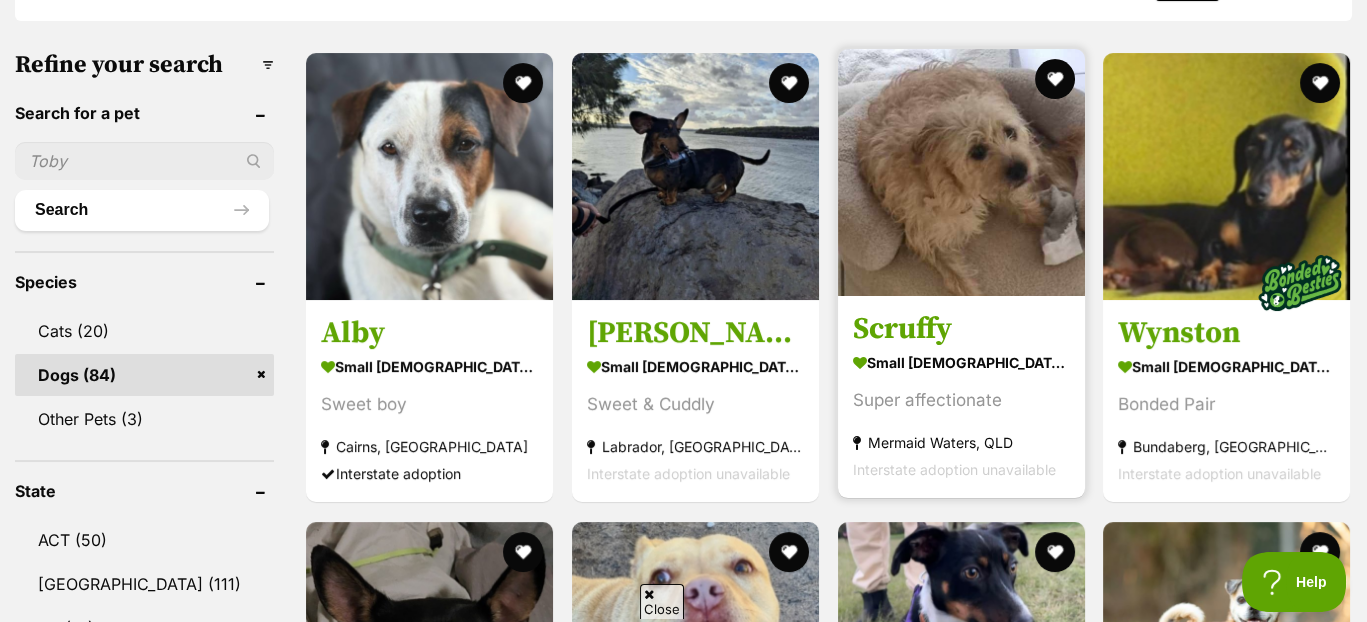click on "Scruffy" at bounding box center (961, 330) 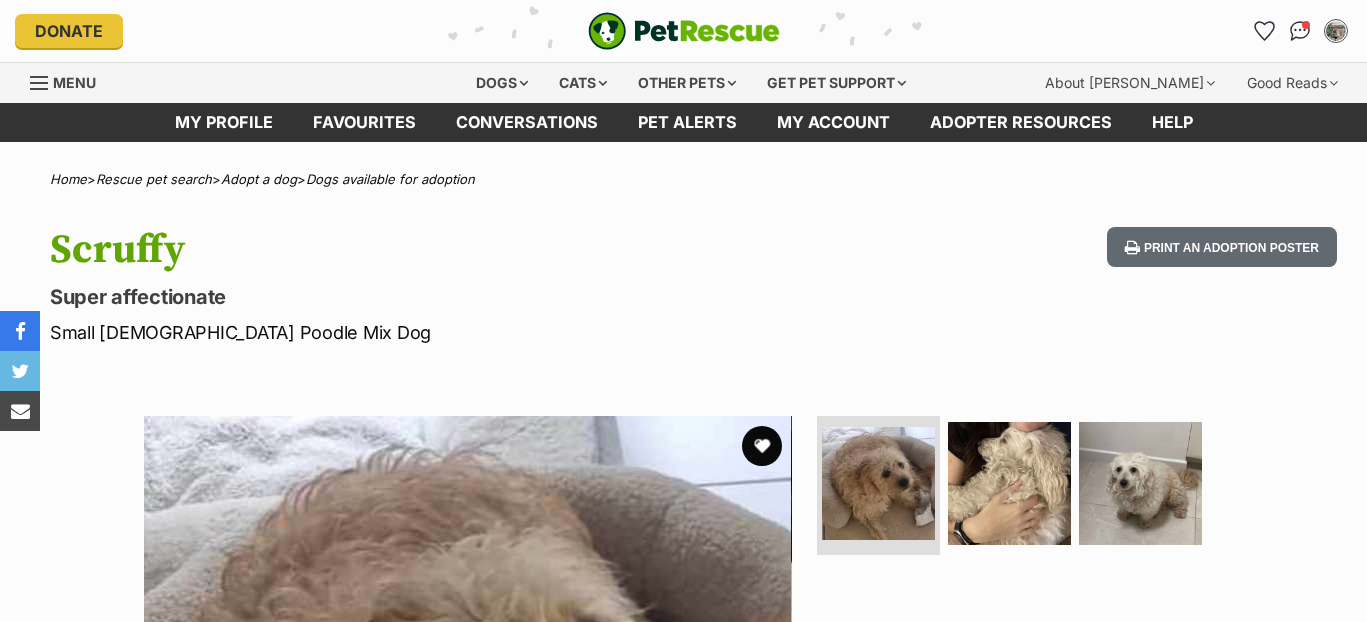 scroll, scrollTop: 0, scrollLeft: 0, axis: both 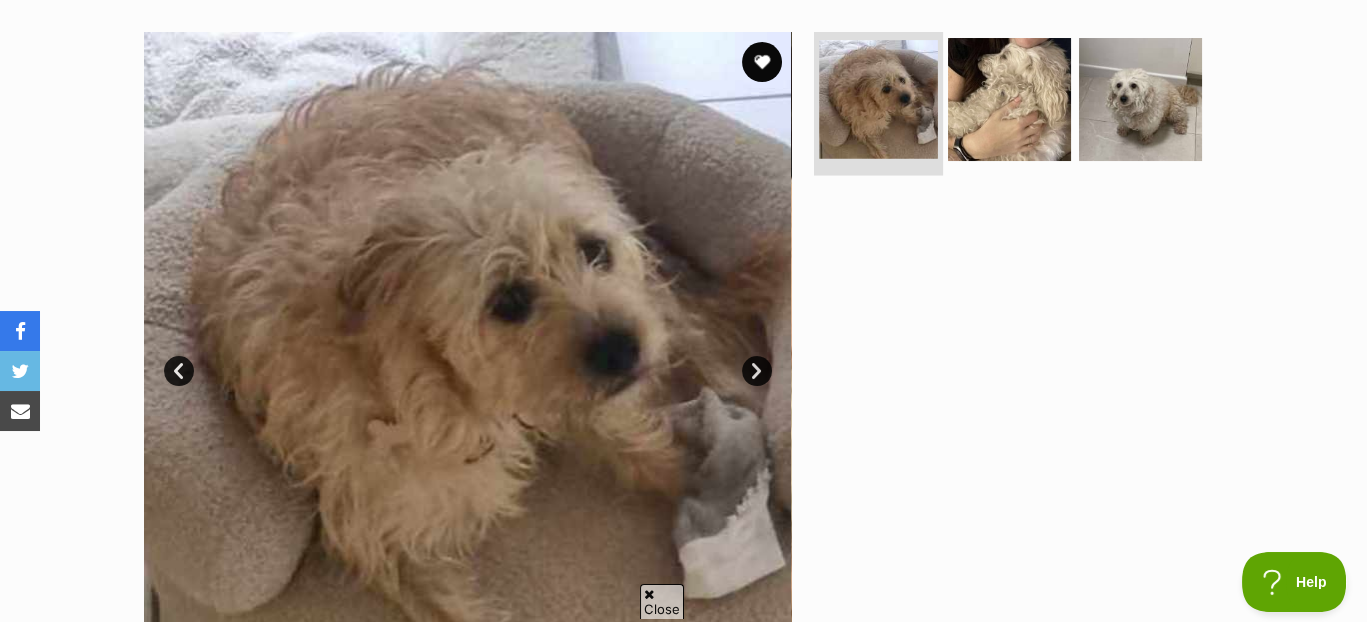 click at bounding box center (878, 99) 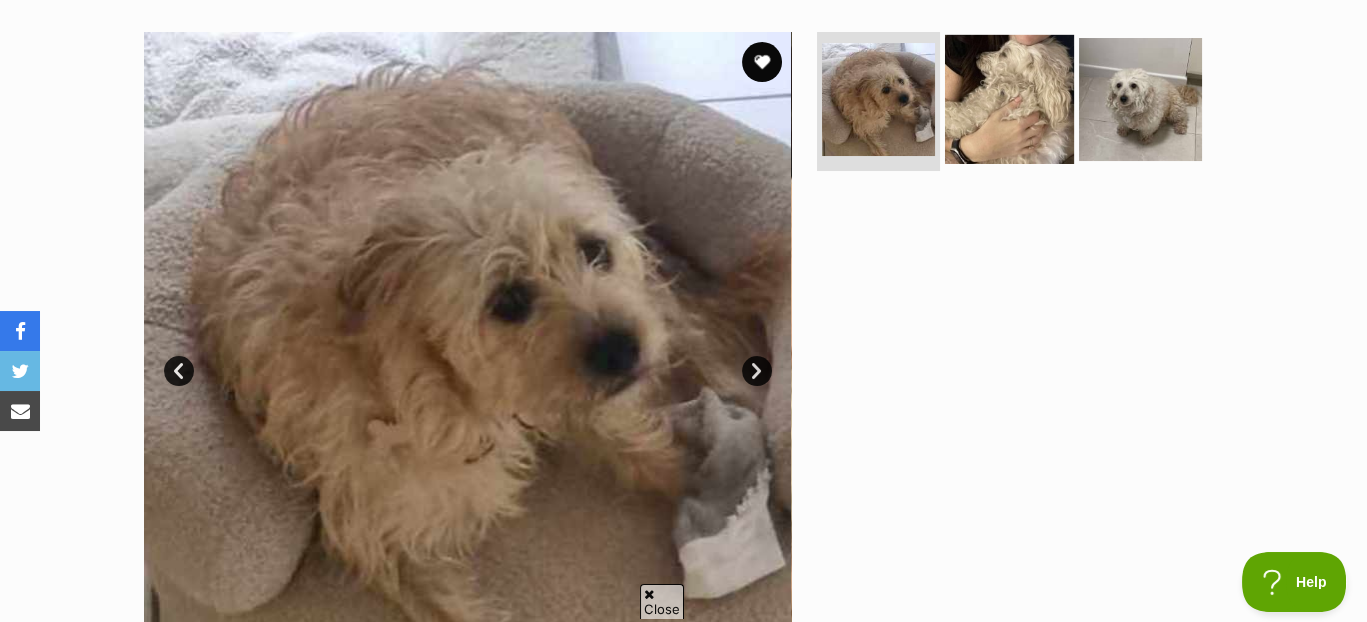 click at bounding box center (1009, 98) 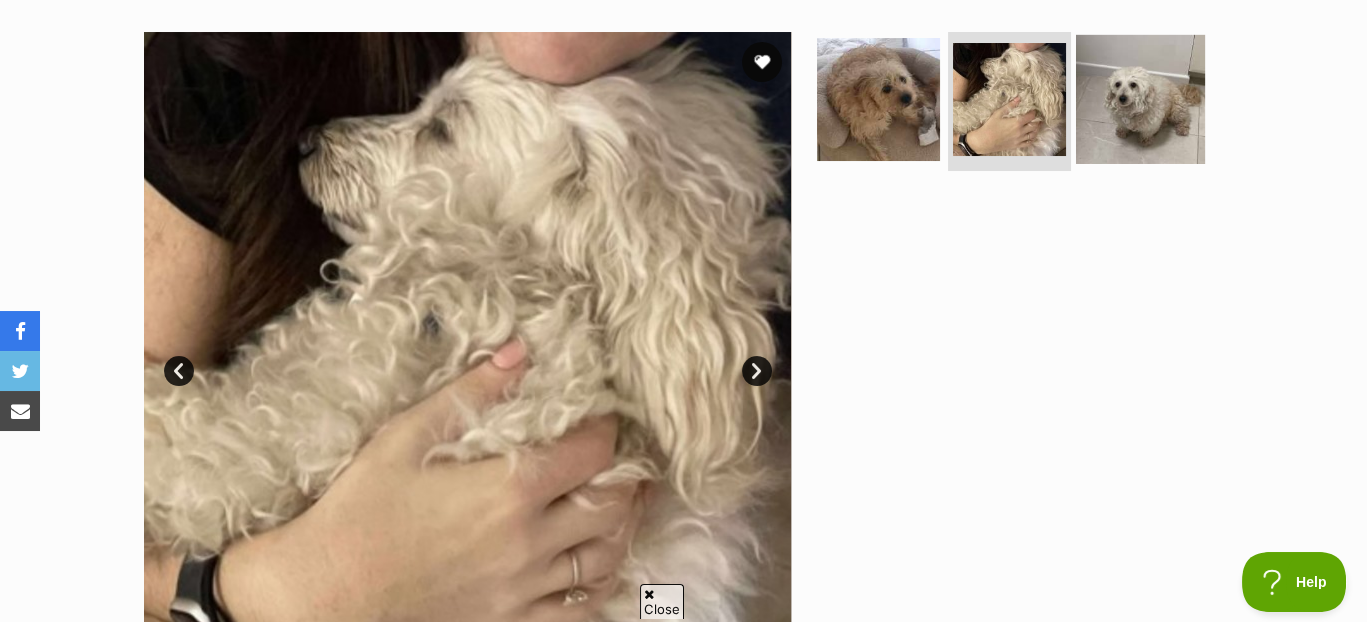 click at bounding box center [1140, 98] 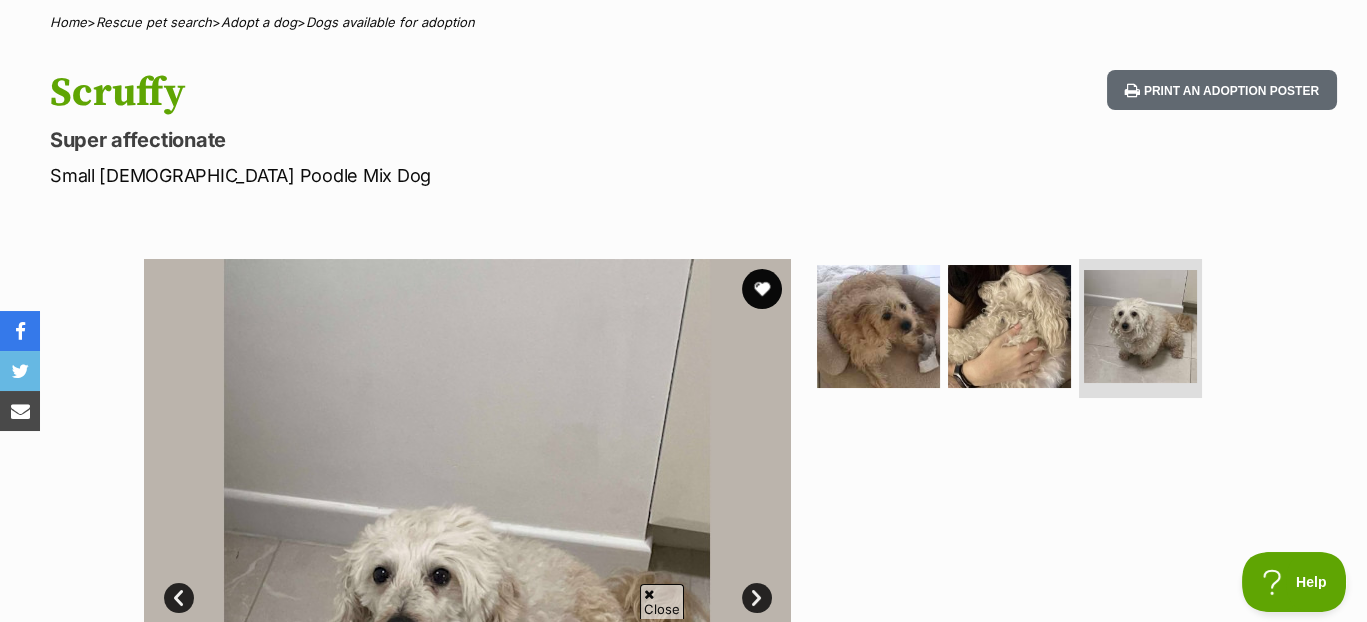 scroll, scrollTop: 0, scrollLeft: 0, axis: both 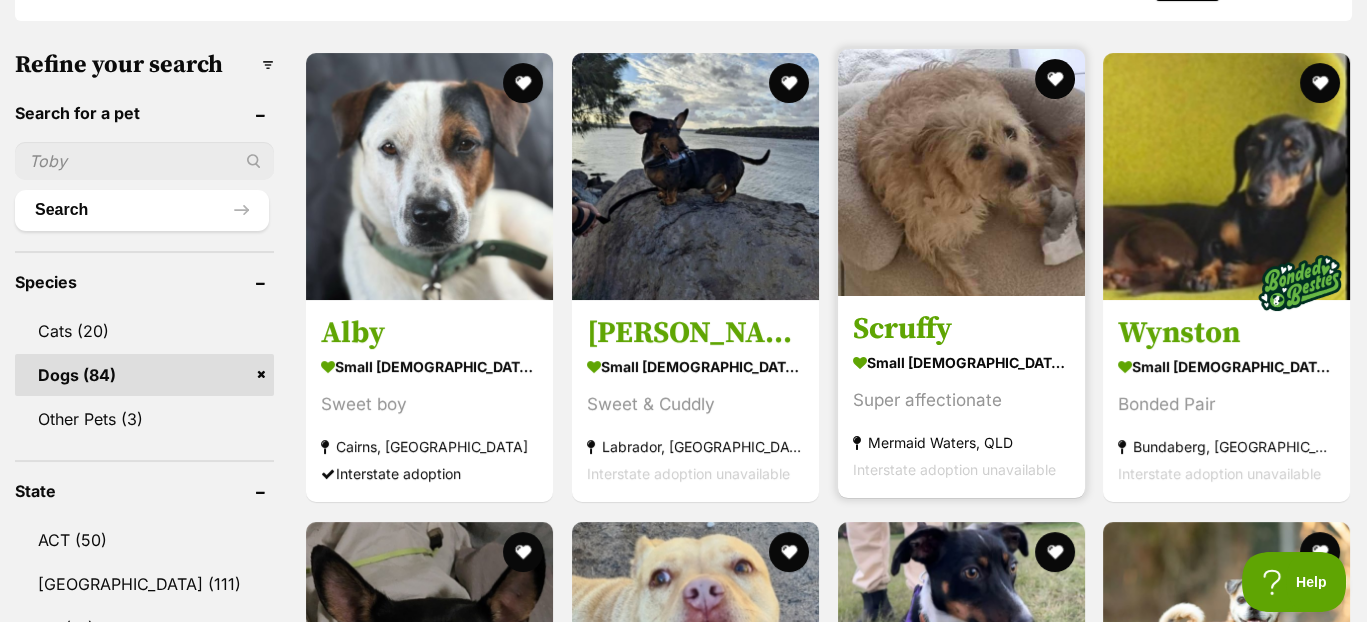 click at bounding box center [961, 172] 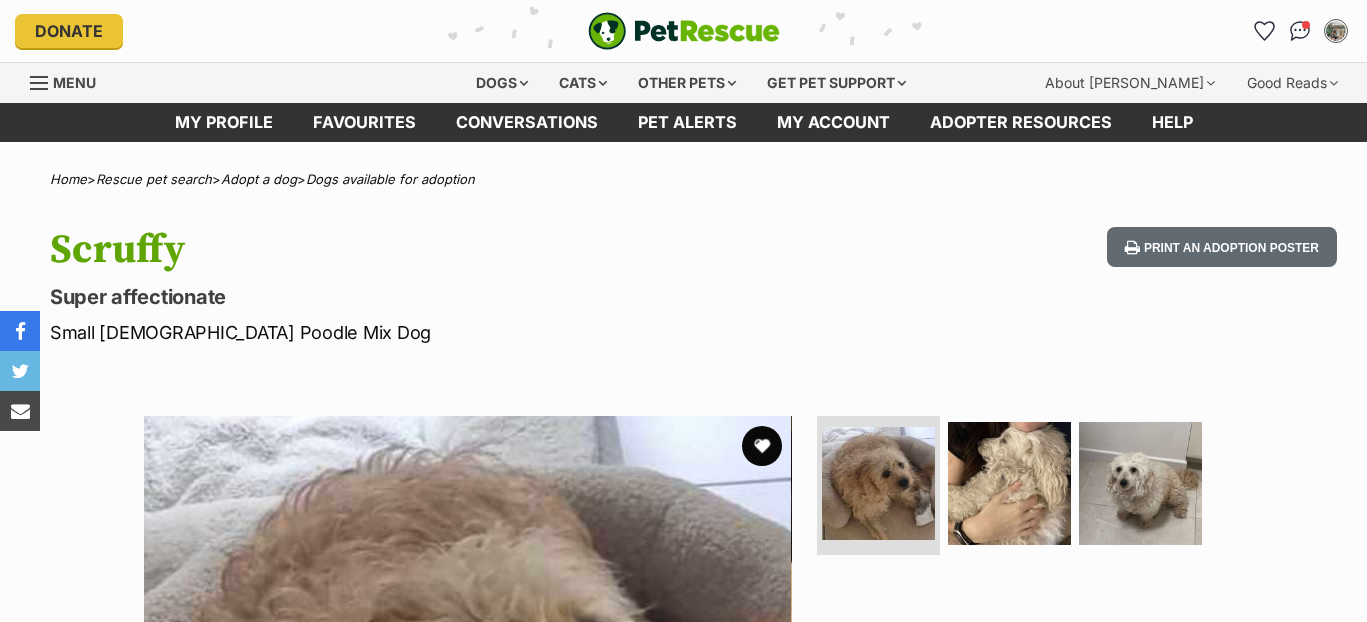 scroll, scrollTop: 0, scrollLeft: 0, axis: both 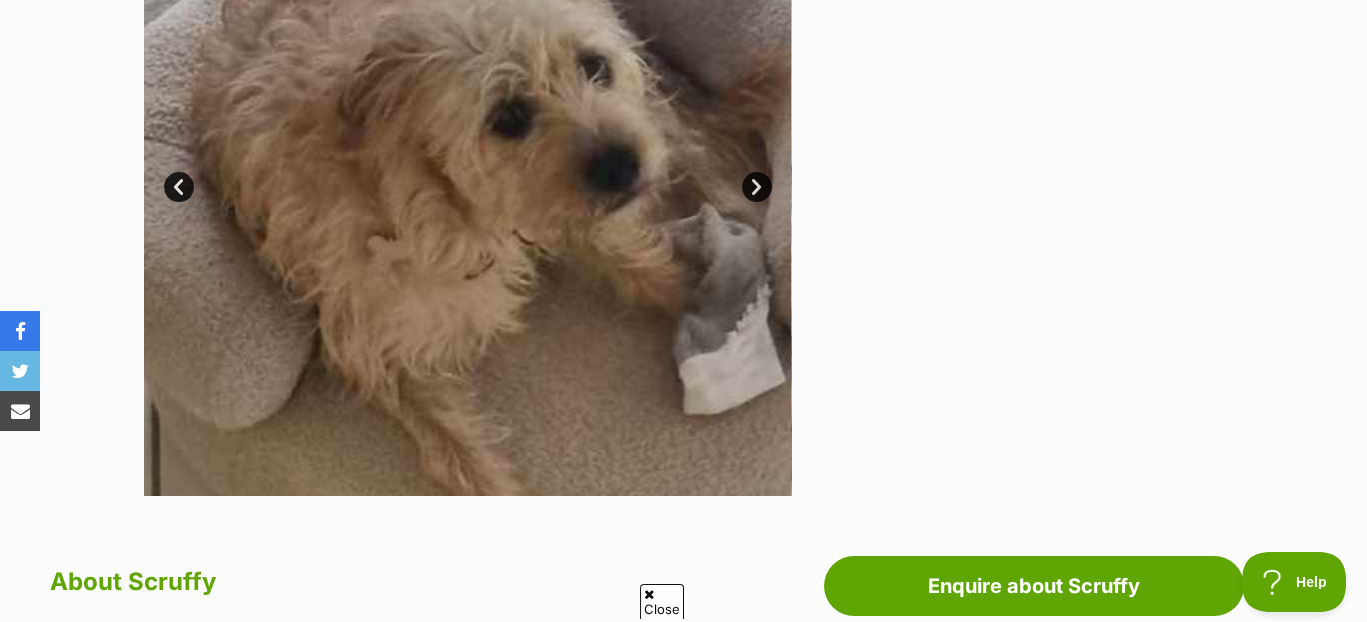 click at bounding box center [468, 172] 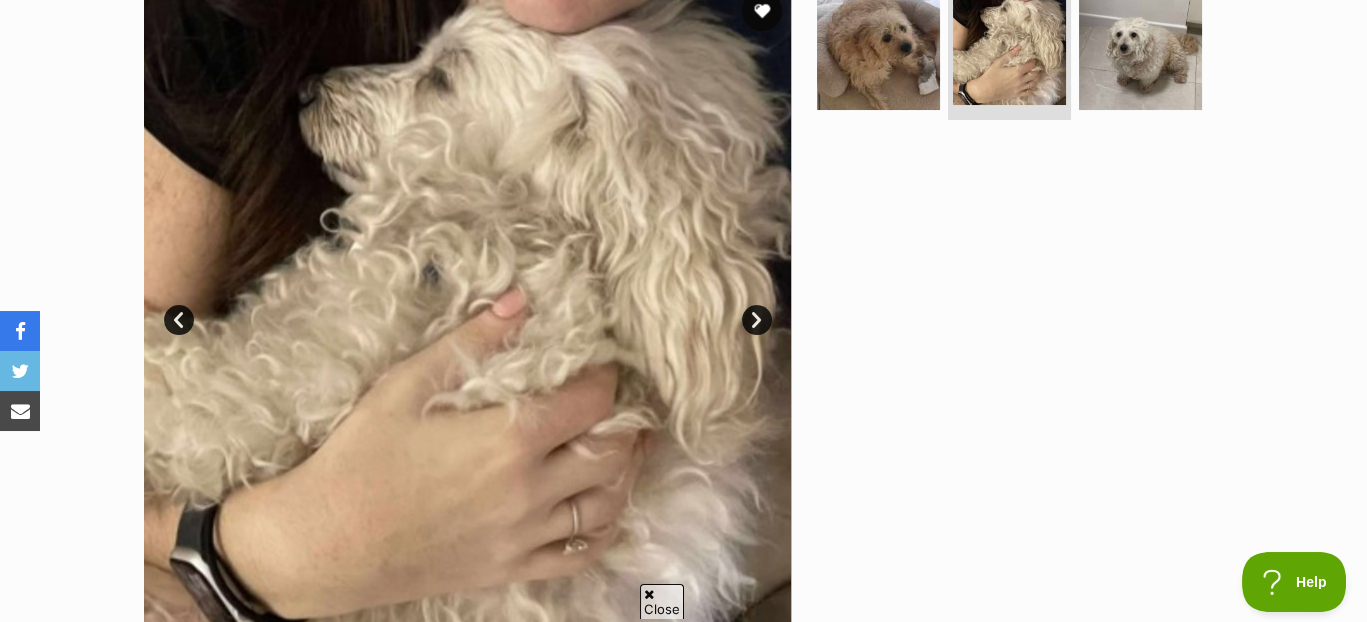 scroll, scrollTop: 423, scrollLeft: 0, axis: vertical 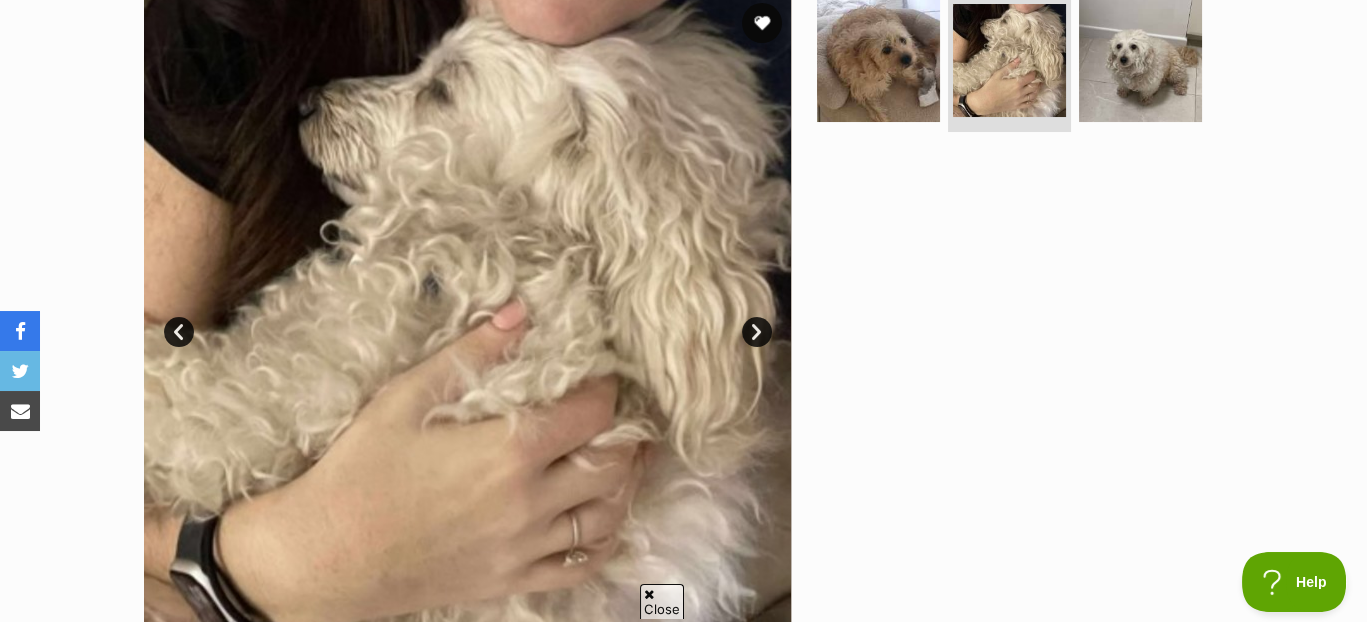click on "Next" at bounding box center [757, 332] 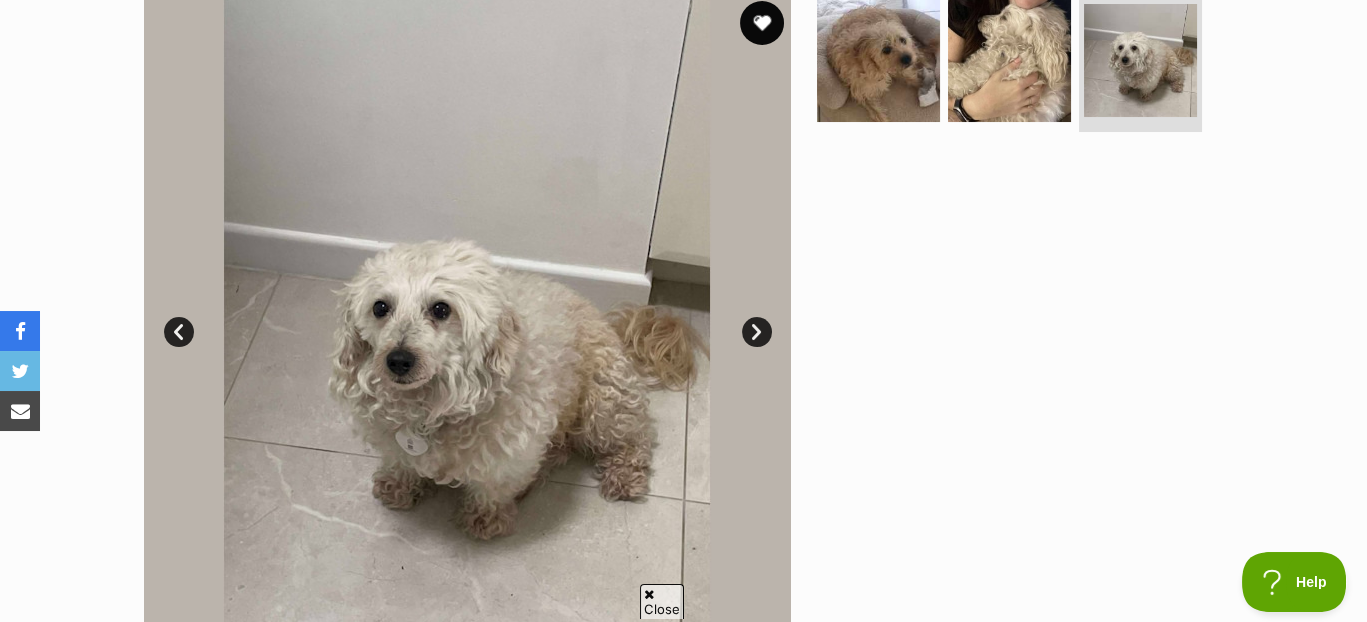 click at bounding box center (762, 23) 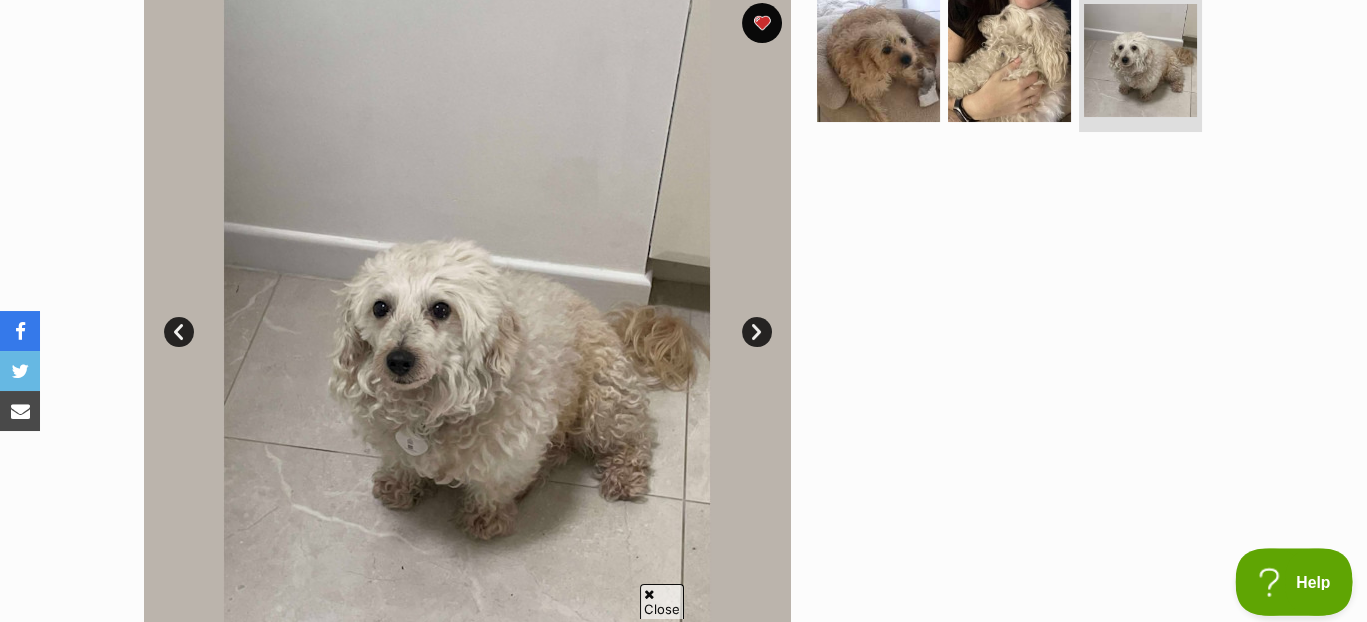 click on "Help" at bounding box center (1287, 578) 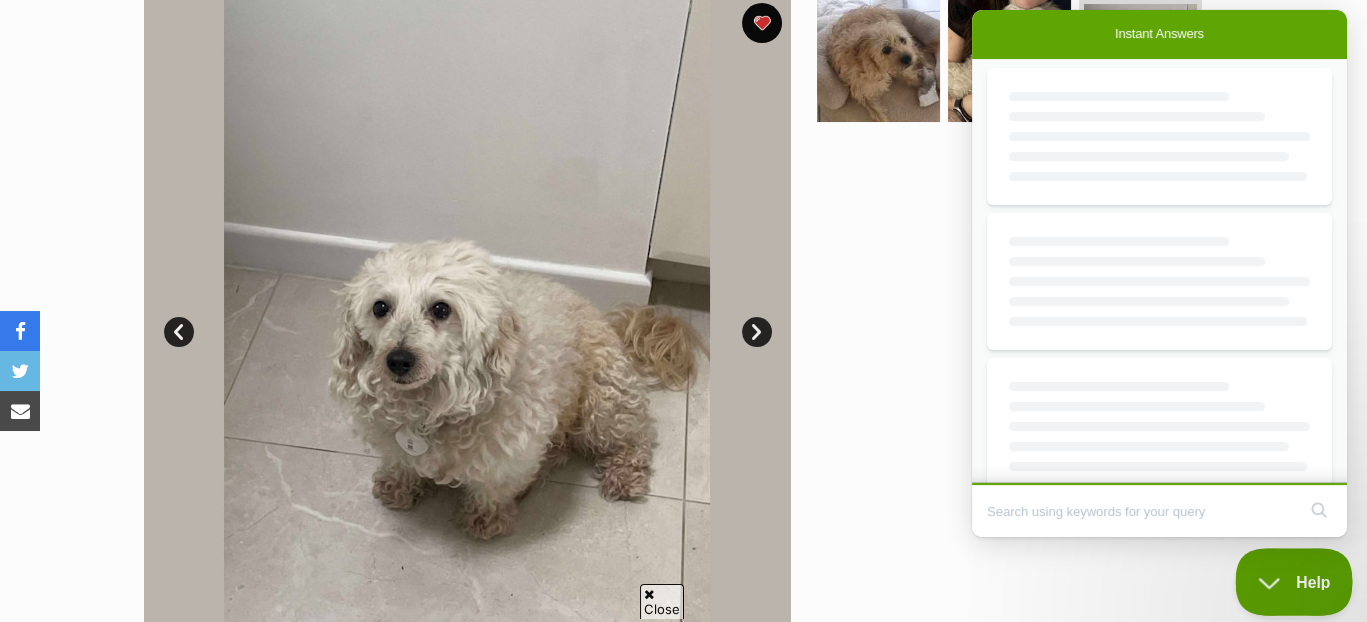 scroll, scrollTop: 0, scrollLeft: 0, axis: both 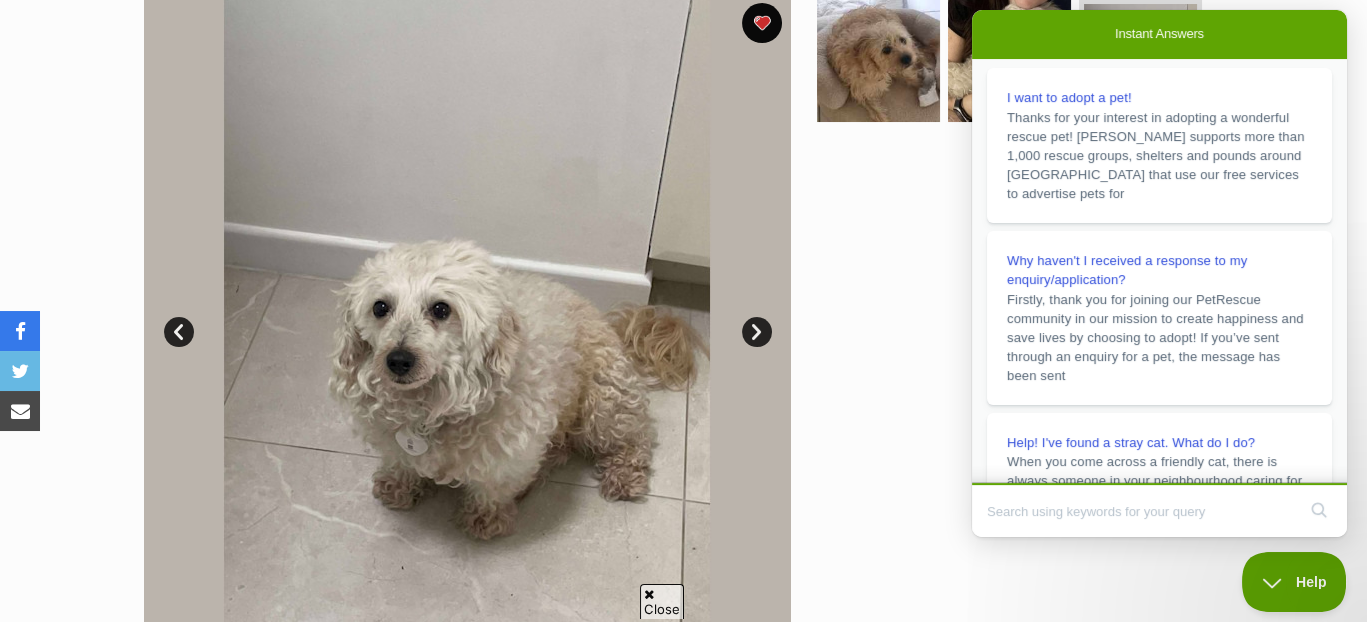 click at bounding box center [1018, 317] 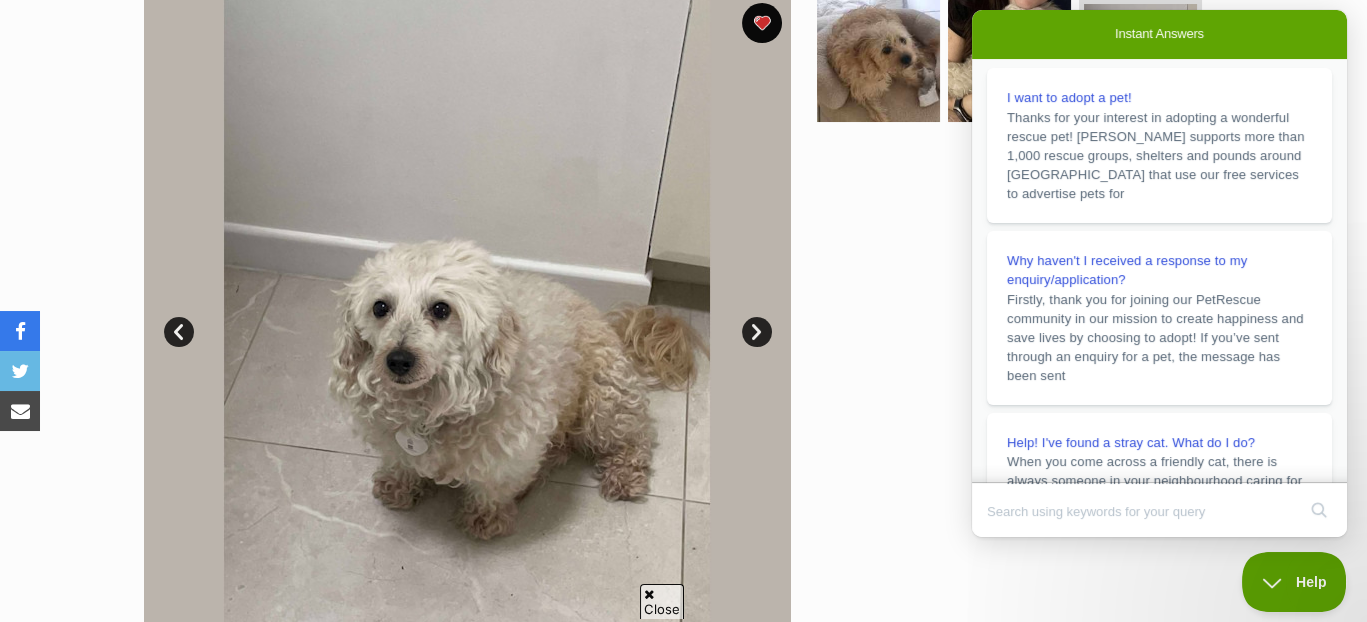 click at bounding box center [1018, 317] 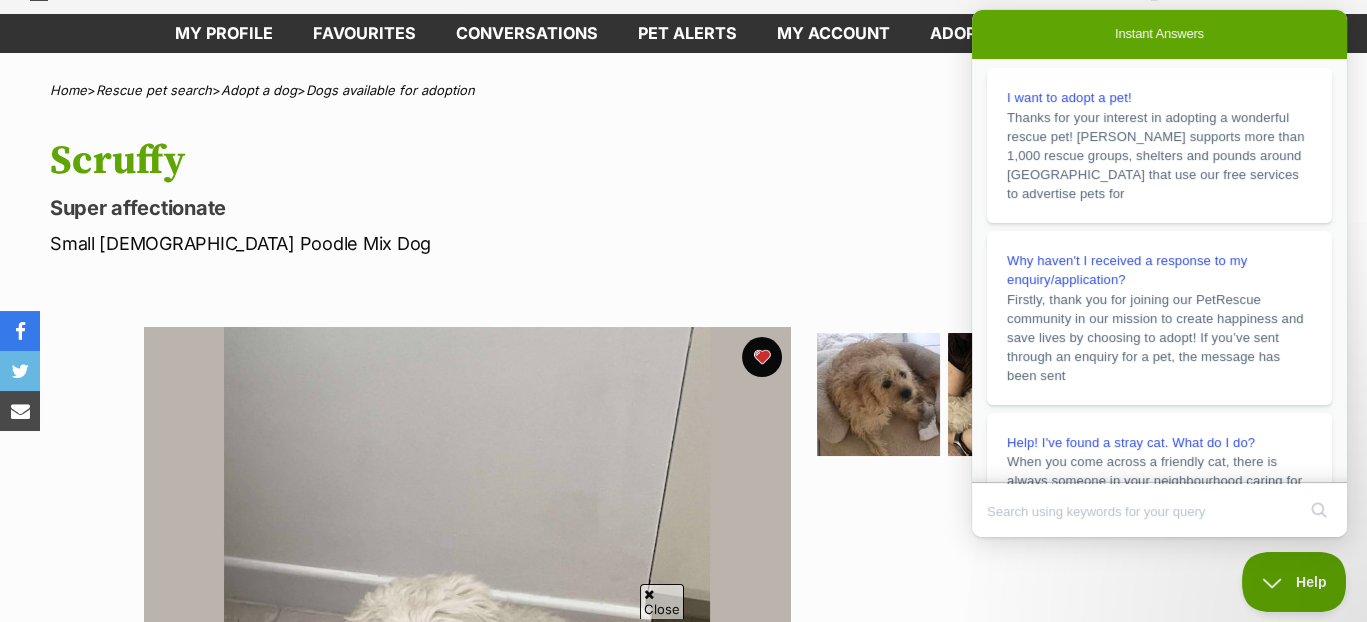 scroll, scrollTop: 0, scrollLeft: 0, axis: both 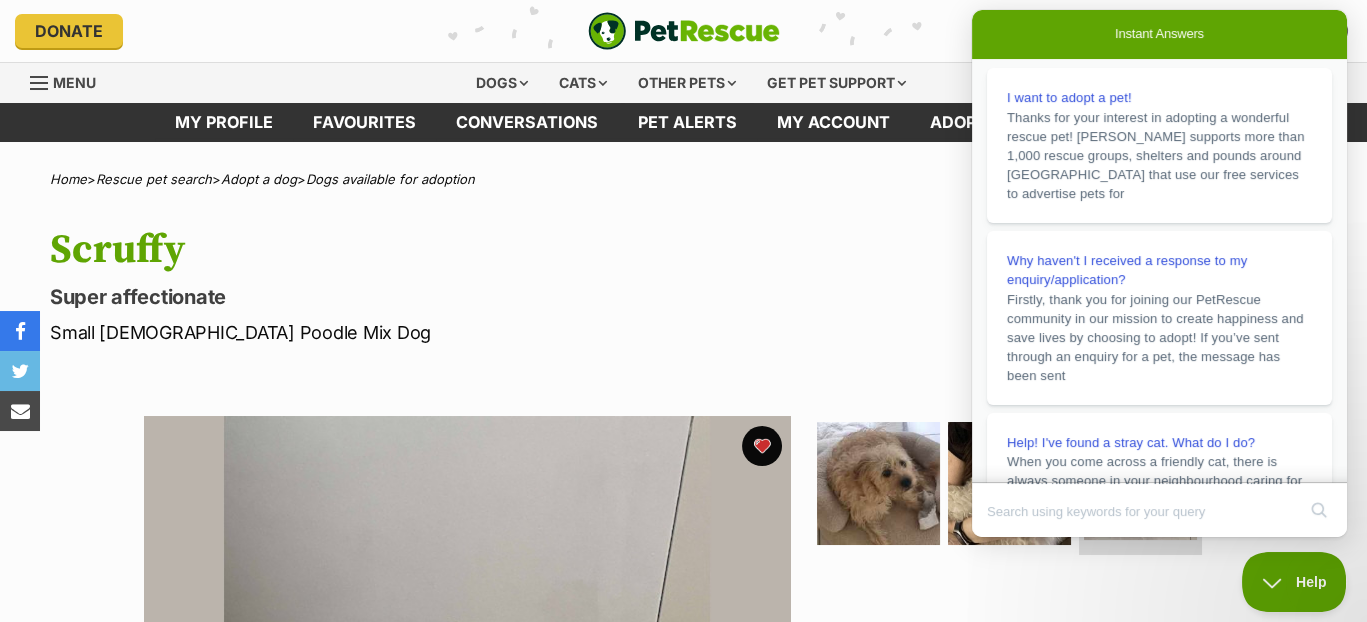 click on "Home
>
Rescue pet search
>
Adopt a dog
>
Dogs available for adoption" at bounding box center [683, 179] 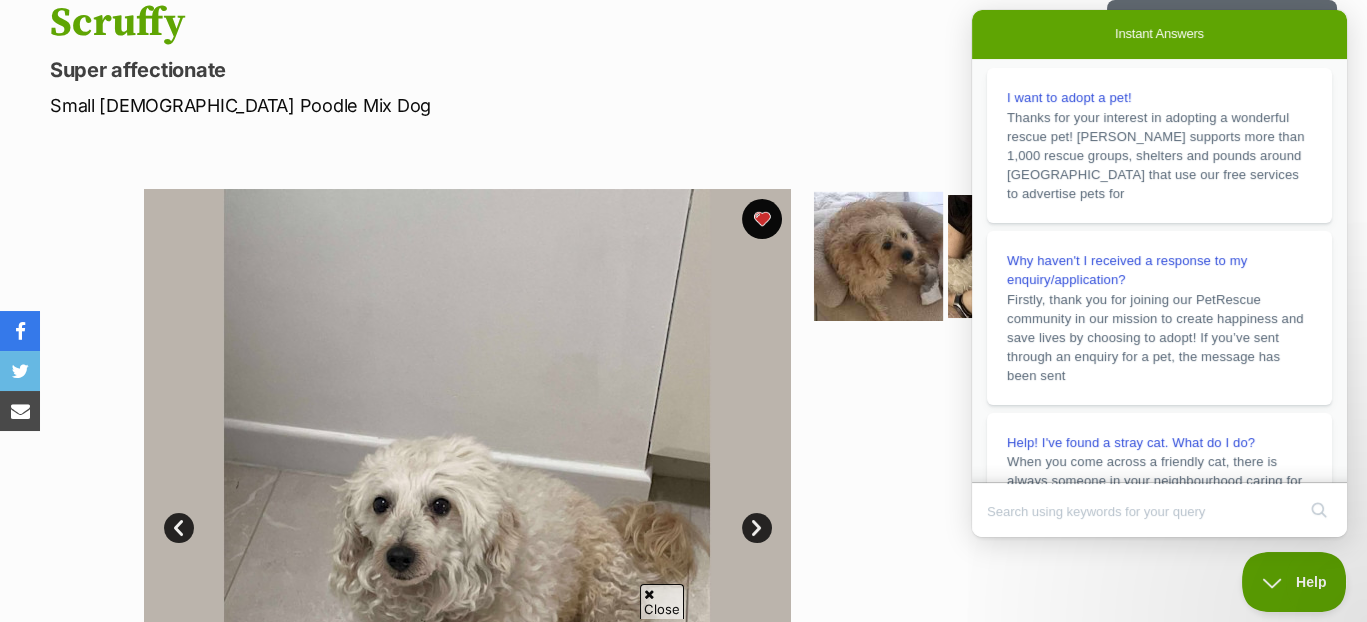 scroll, scrollTop: 238, scrollLeft: 0, axis: vertical 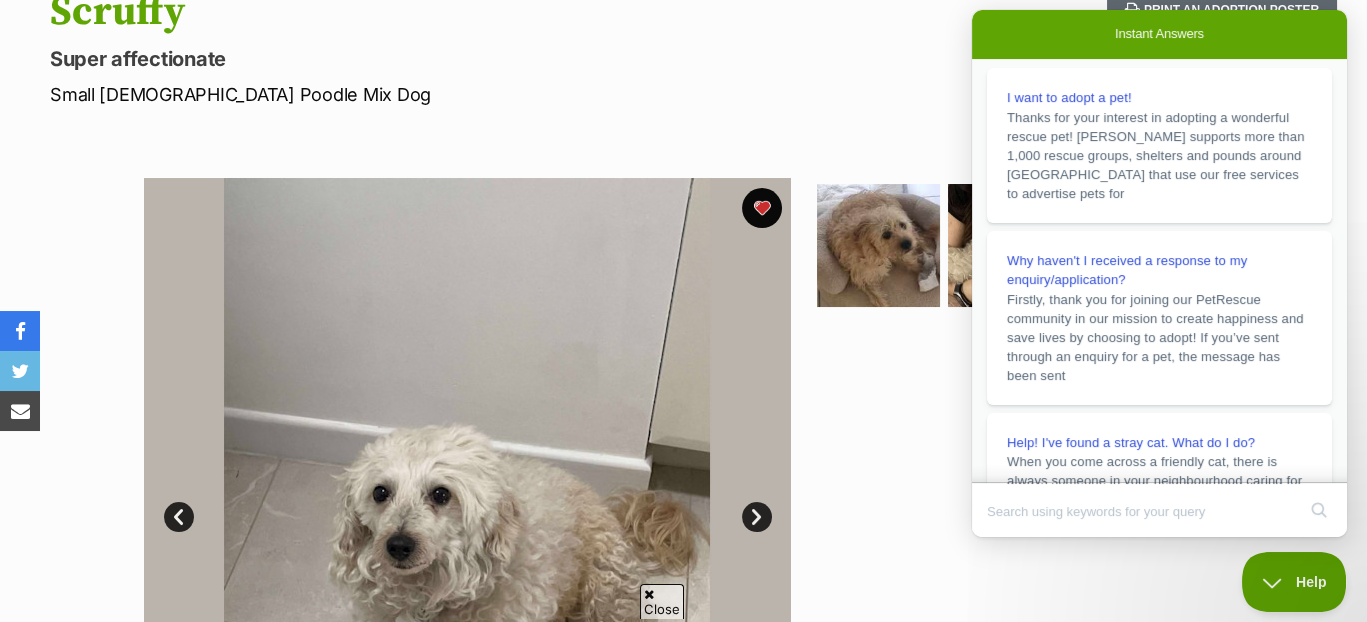 click on "Close" at bounding box center [662, 601] 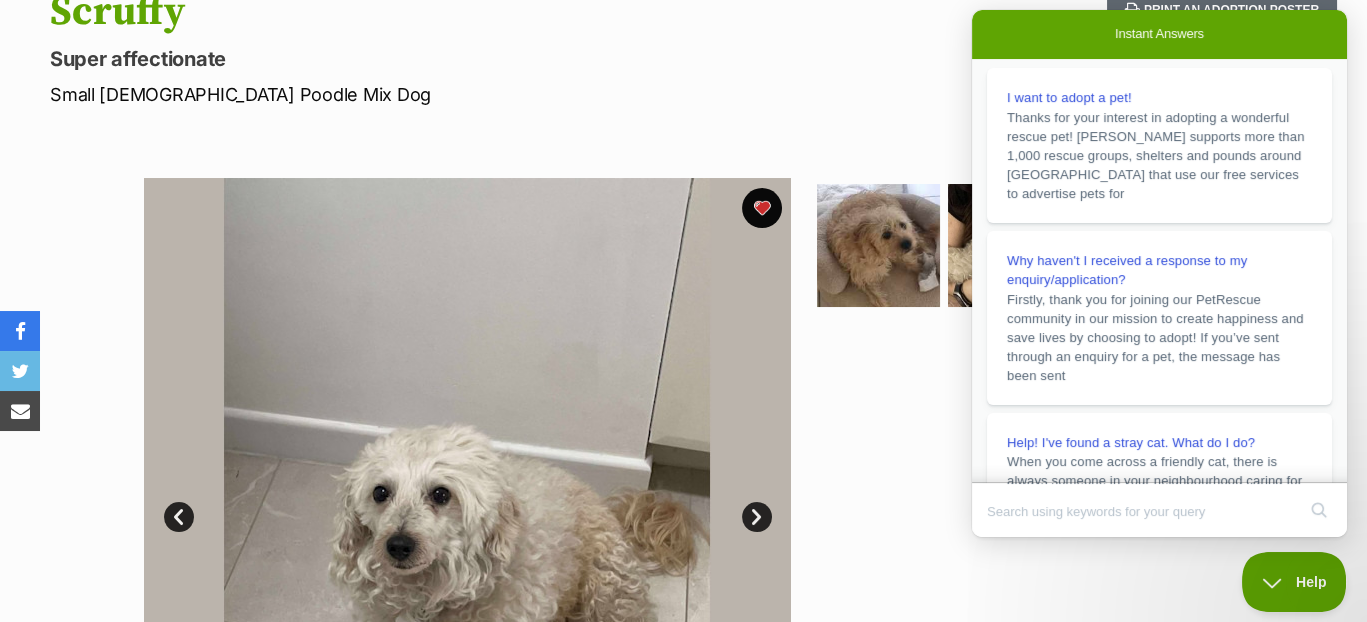 click at bounding box center (1018, 502) 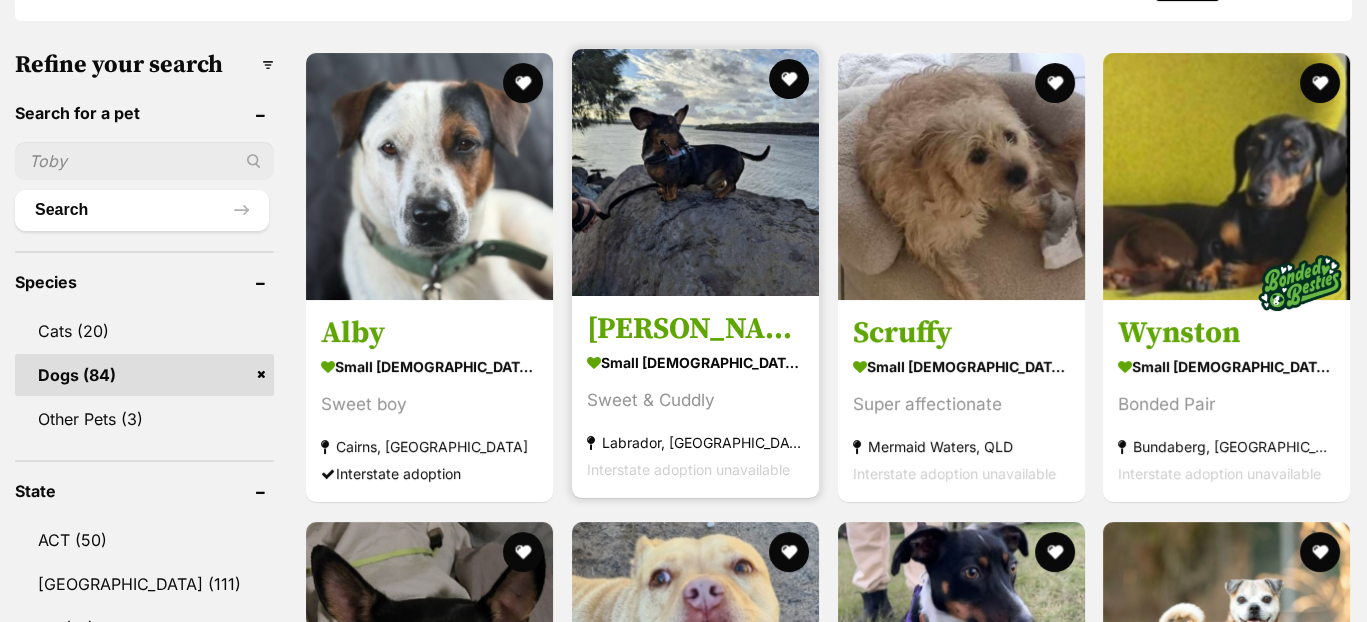 scroll, scrollTop: 600, scrollLeft: 0, axis: vertical 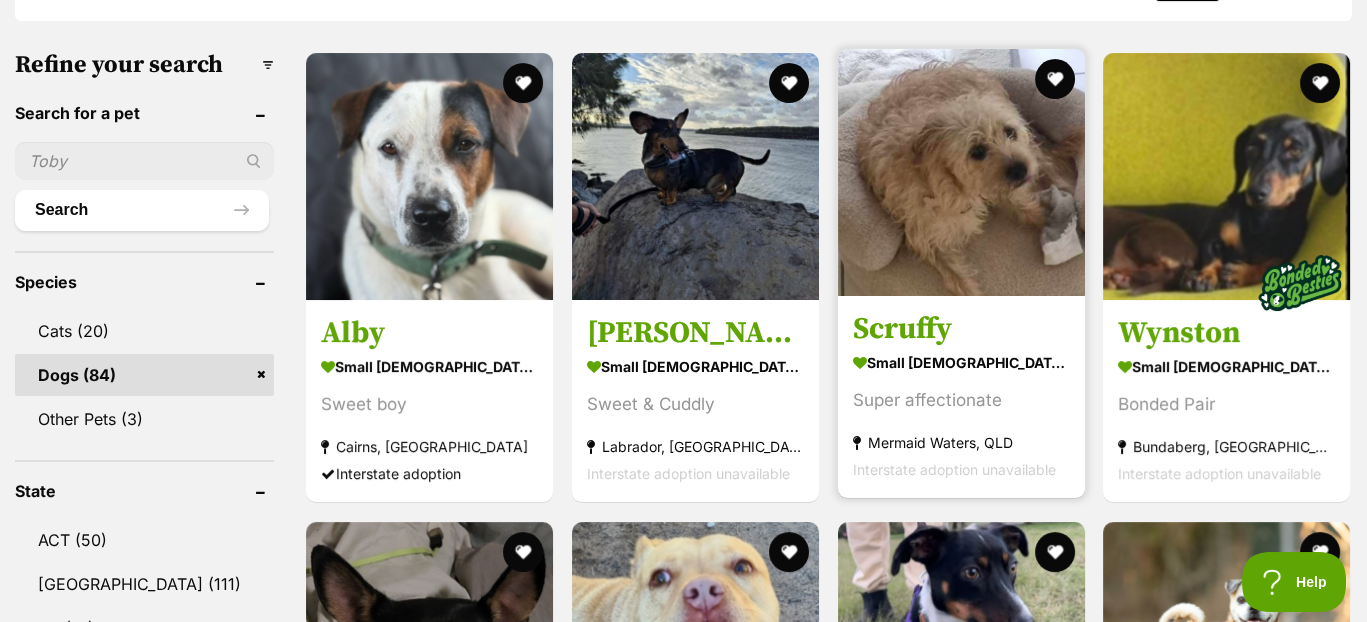 click at bounding box center (961, 172) 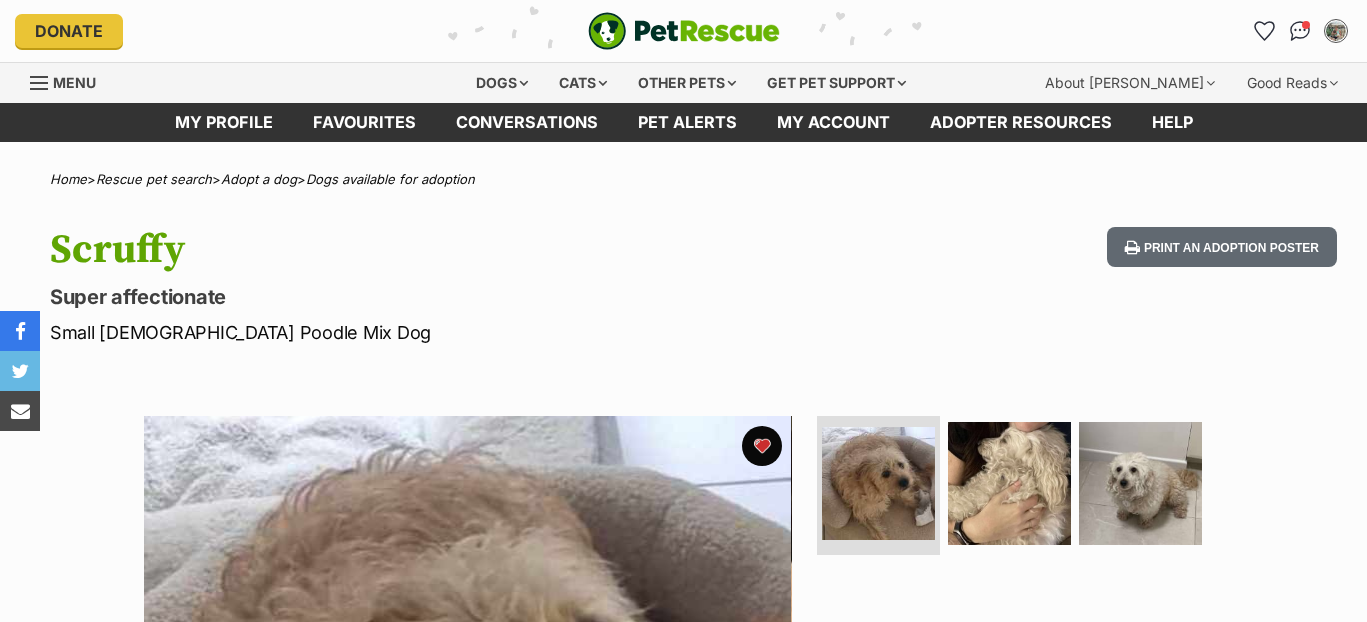 scroll, scrollTop: 0, scrollLeft: 0, axis: both 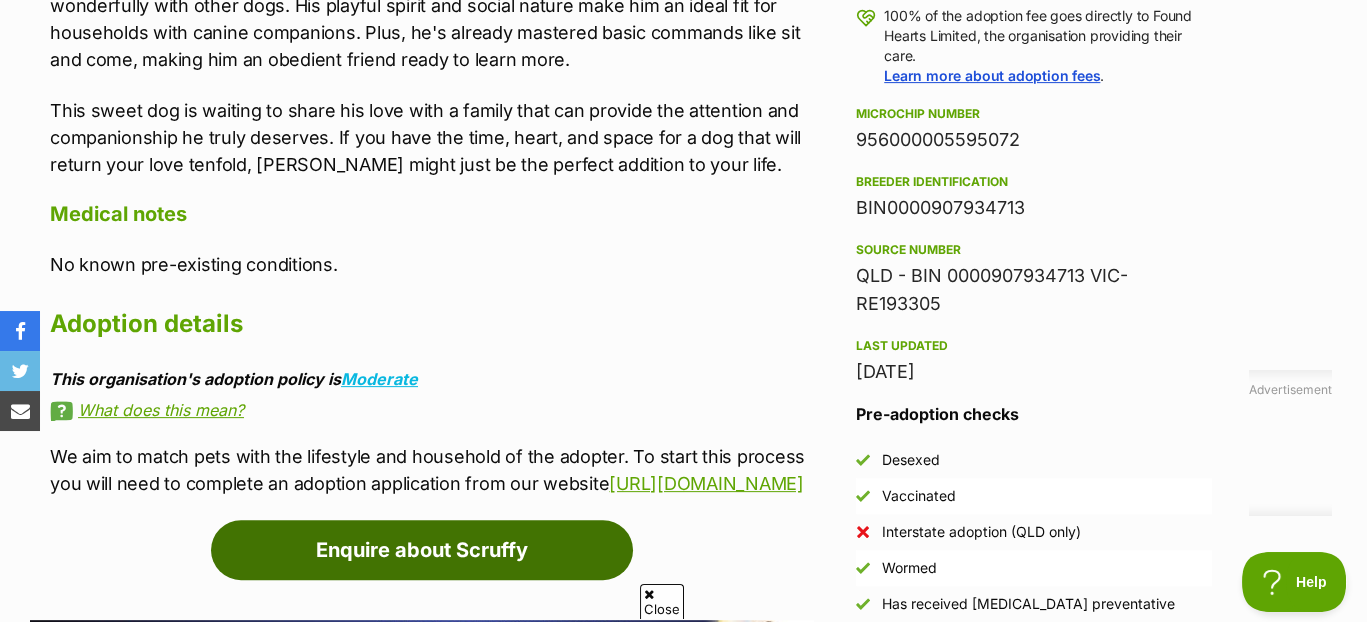 click on "Enquire about Scruffy" at bounding box center [422, 550] 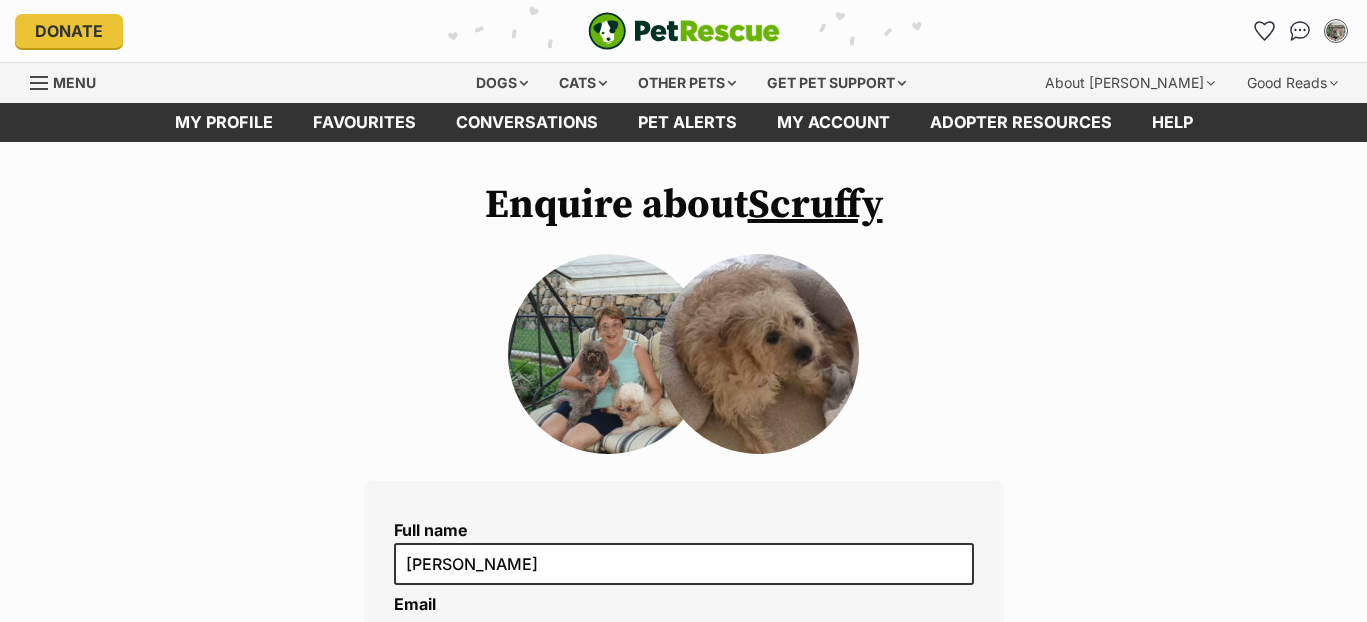 scroll, scrollTop: 0, scrollLeft: 0, axis: both 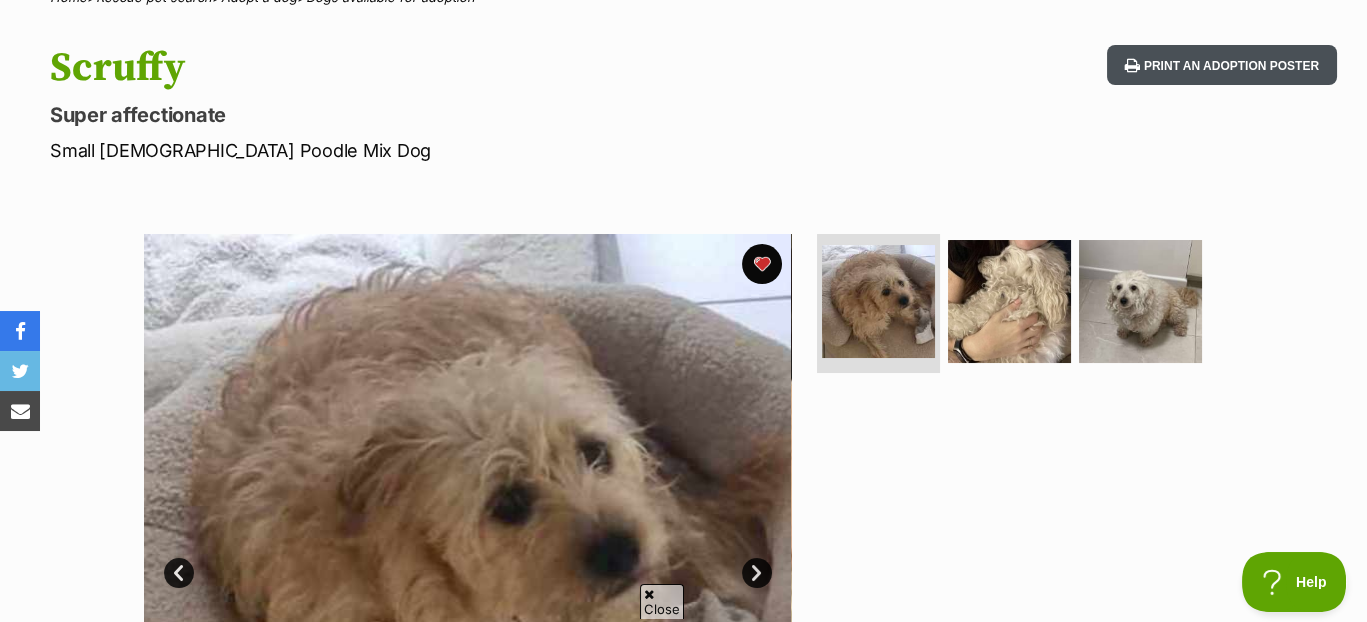 click on "Print an adoption poster" at bounding box center (1222, 65) 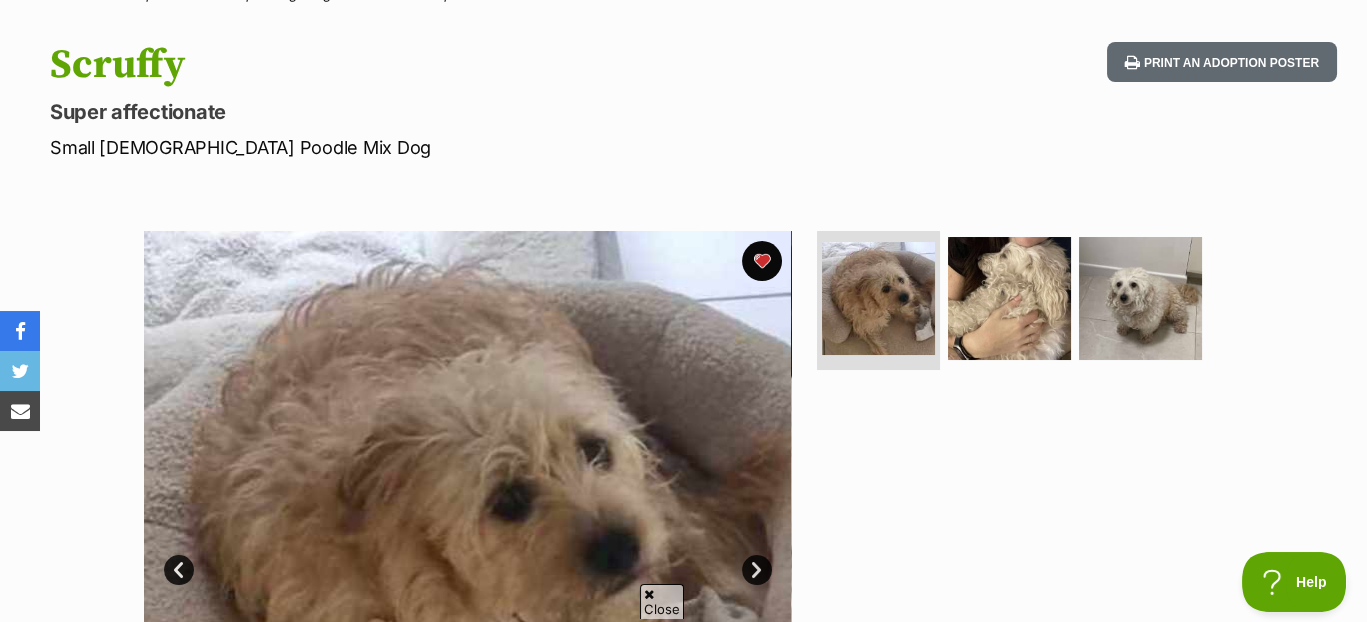 scroll, scrollTop: 164, scrollLeft: 0, axis: vertical 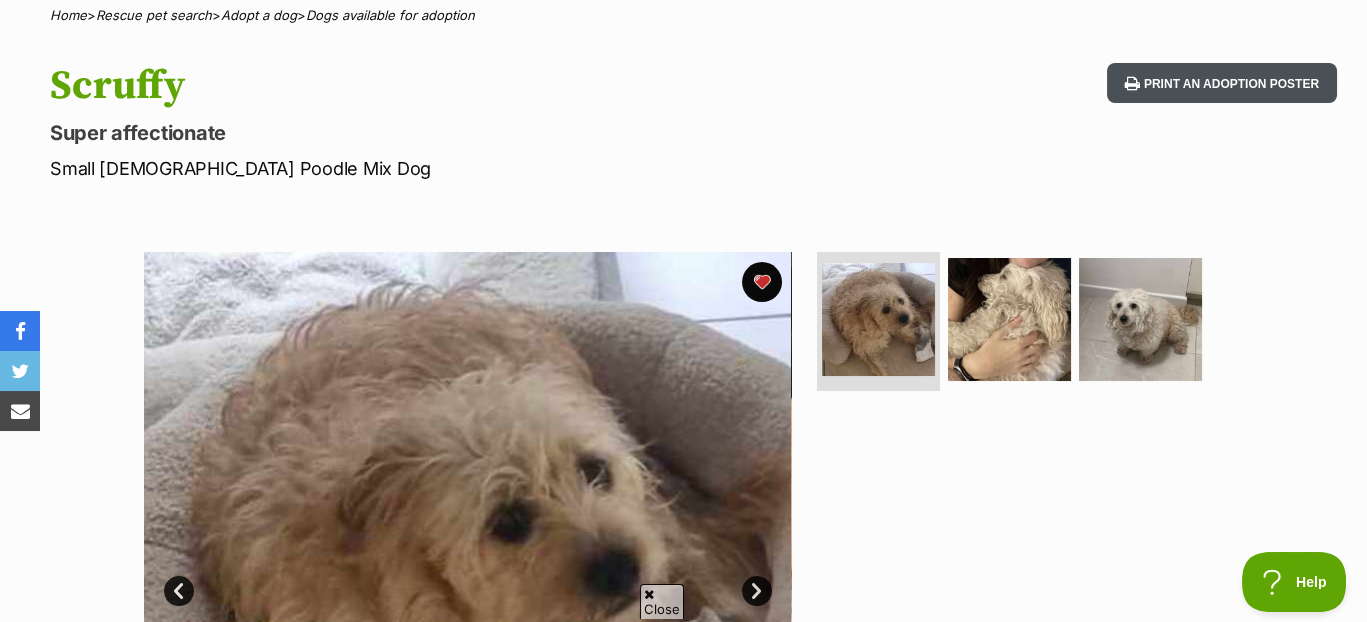 click on "Print an adoption poster" at bounding box center (1222, 83) 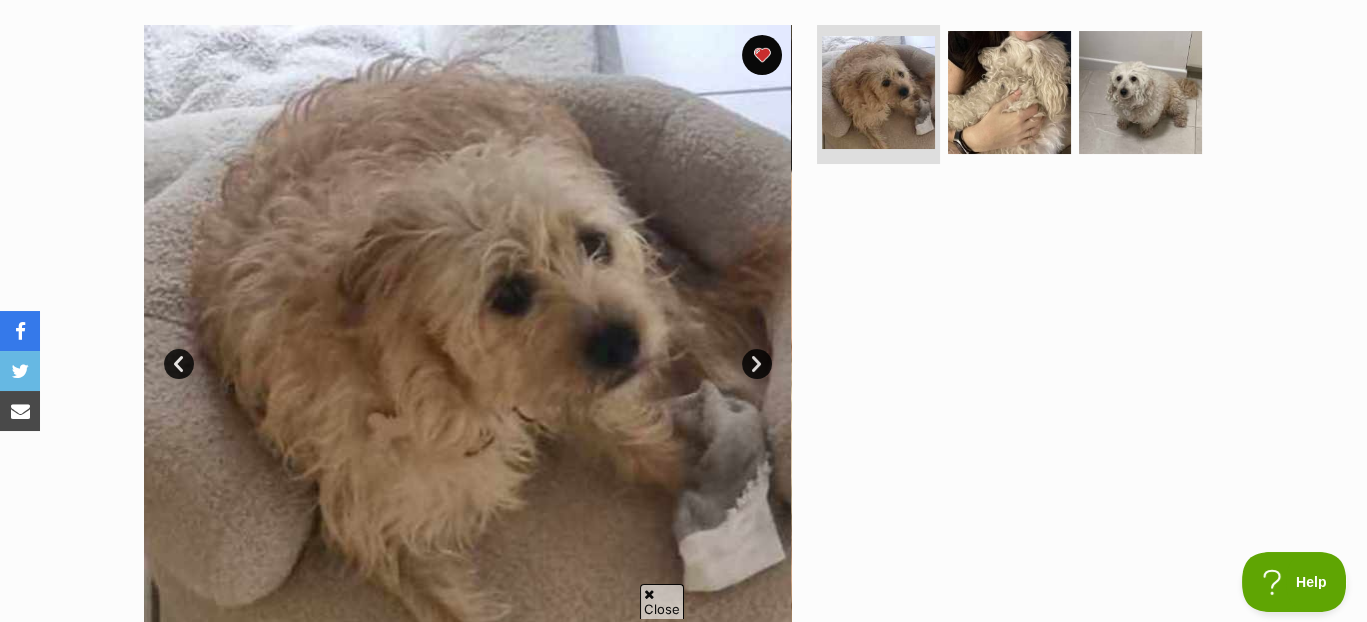 scroll, scrollTop: 577, scrollLeft: 0, axis: vertical 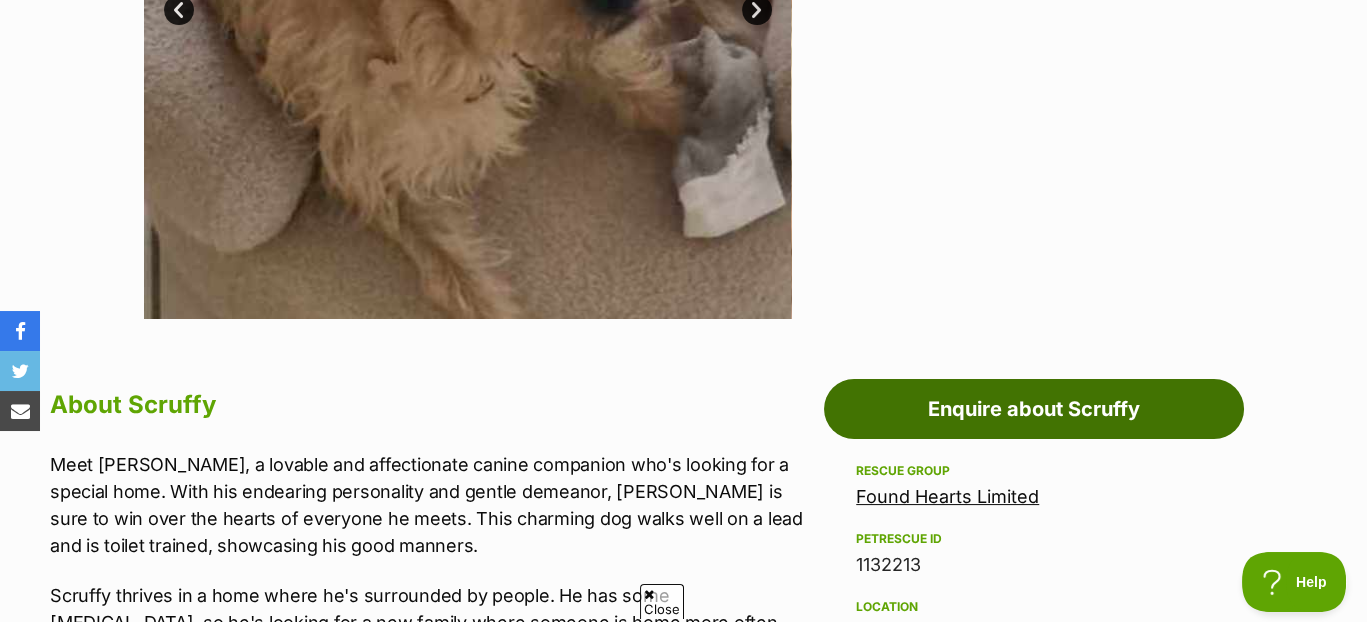 click on "Enquire about Scruffy" at bounding box center (1034, 409) 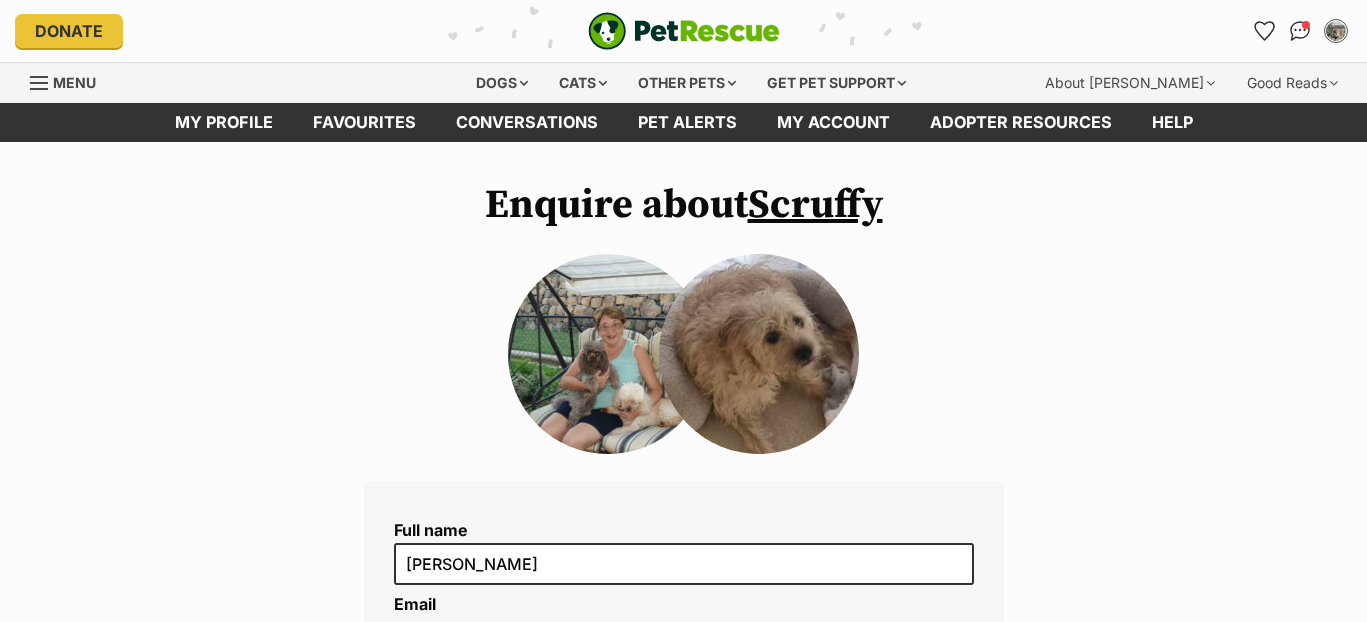 scroll, scrollTop: 0, scrollLeft: 0, axis: both 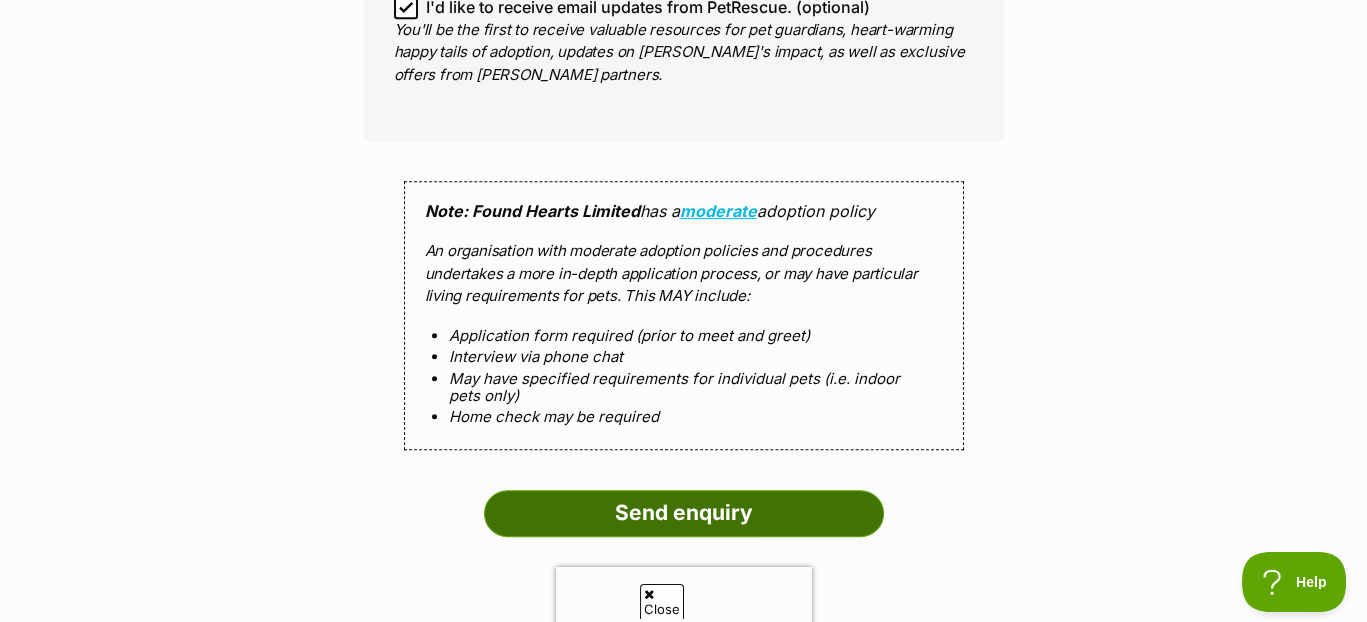 click on "Send enquiry" at bounding box center (684, 513) 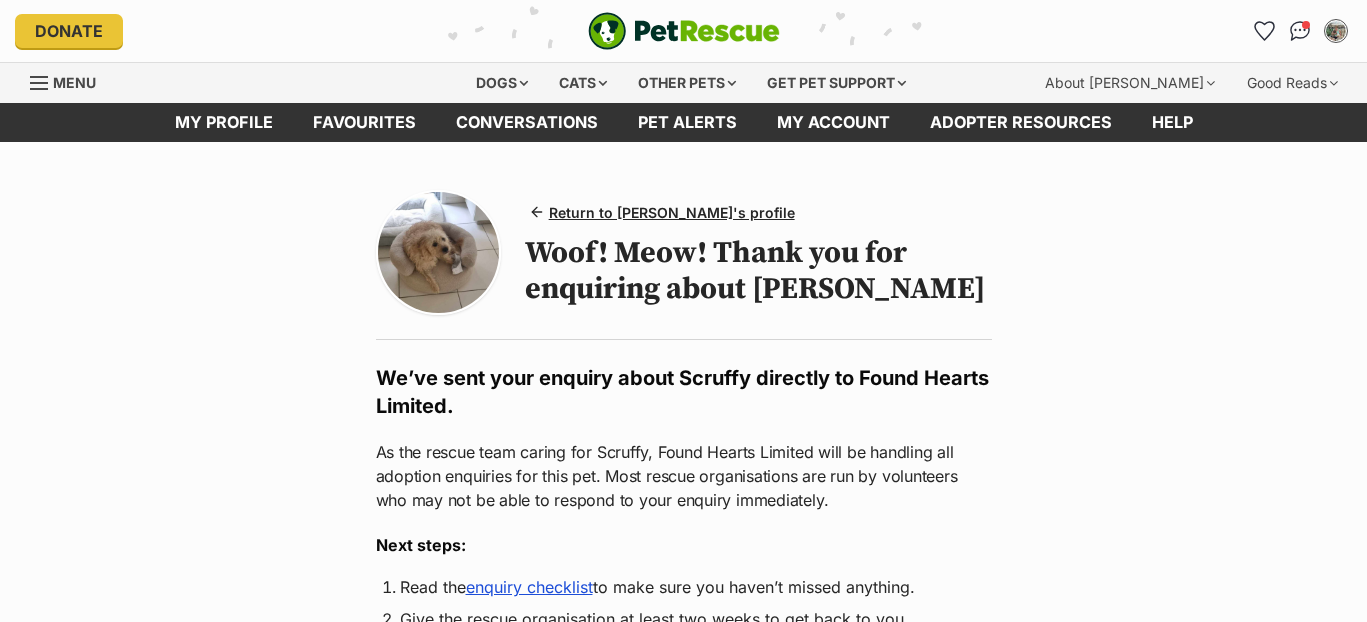 scroll, scrollTop: 0, scrollLeft: 0, axis: both 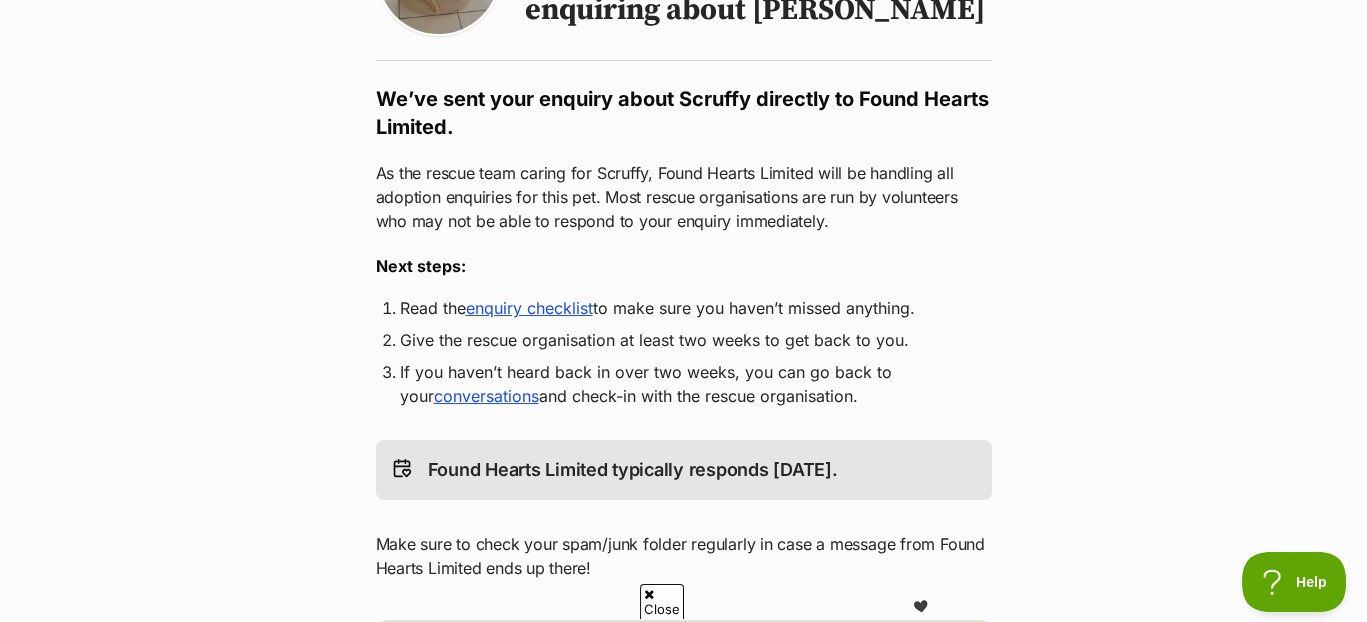 click on "enquiry checklist" at bounding box center (529, 308) 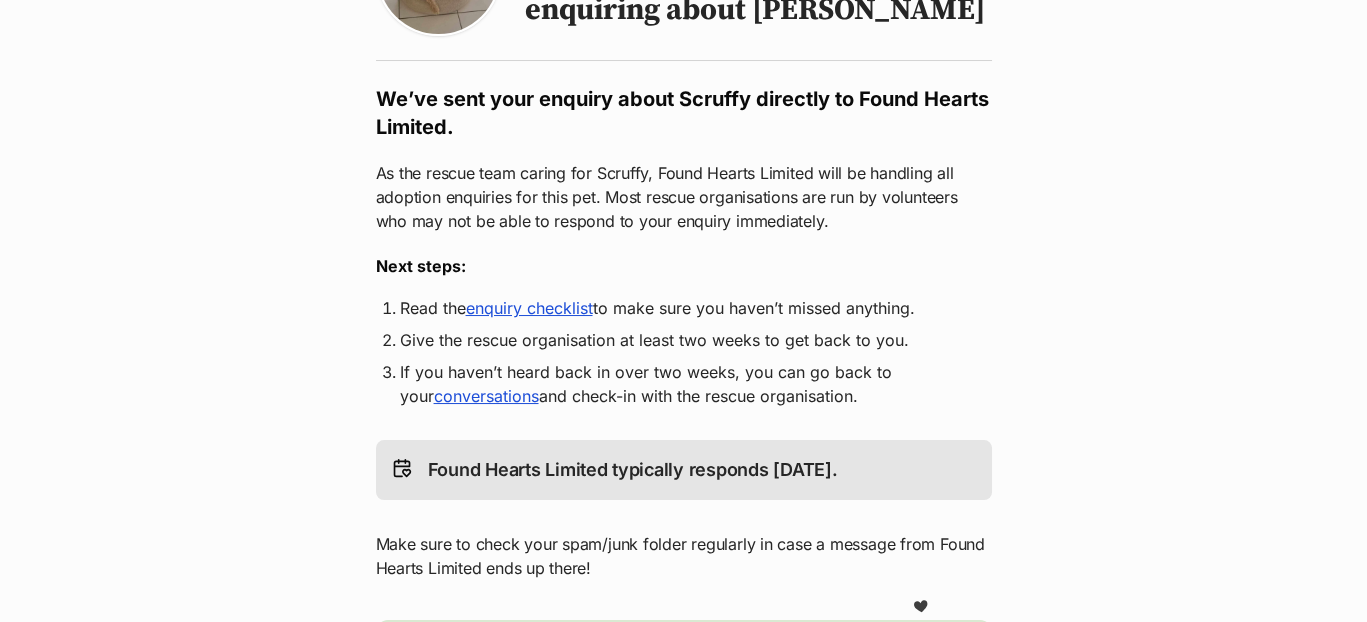 scroll, scrollTop: 0, scrollLeft: 0, axis: both 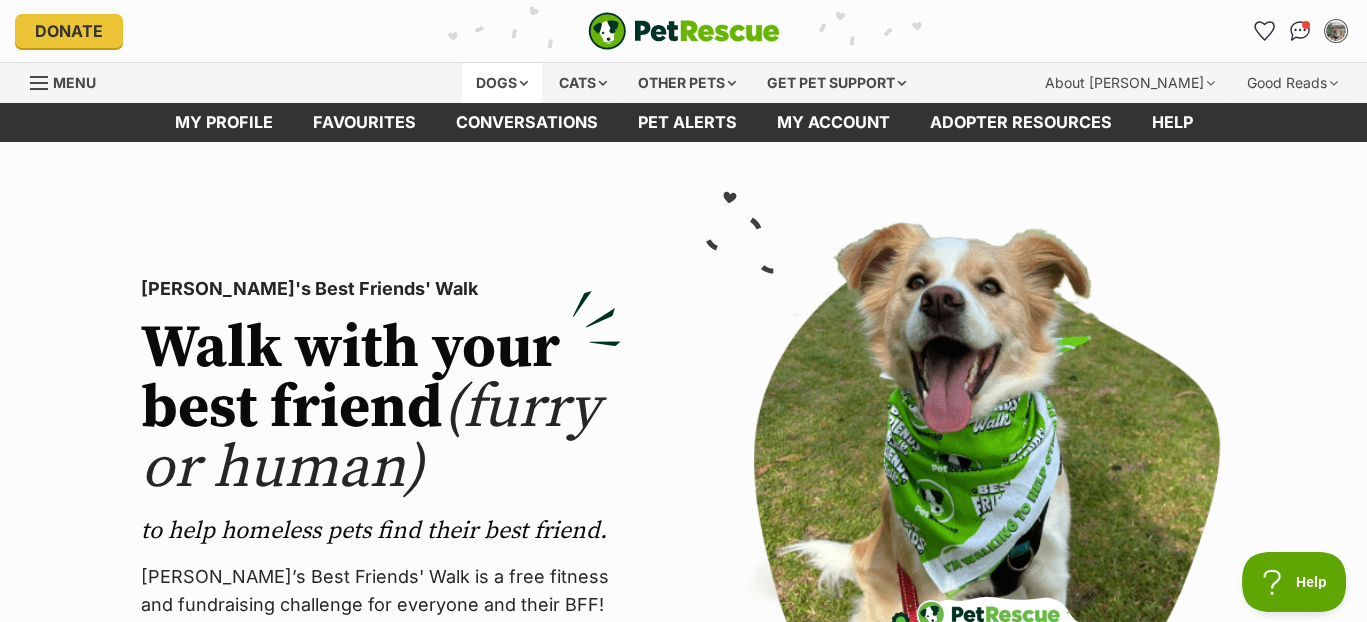 click on "Dogs" at bounding box center (502, 83) 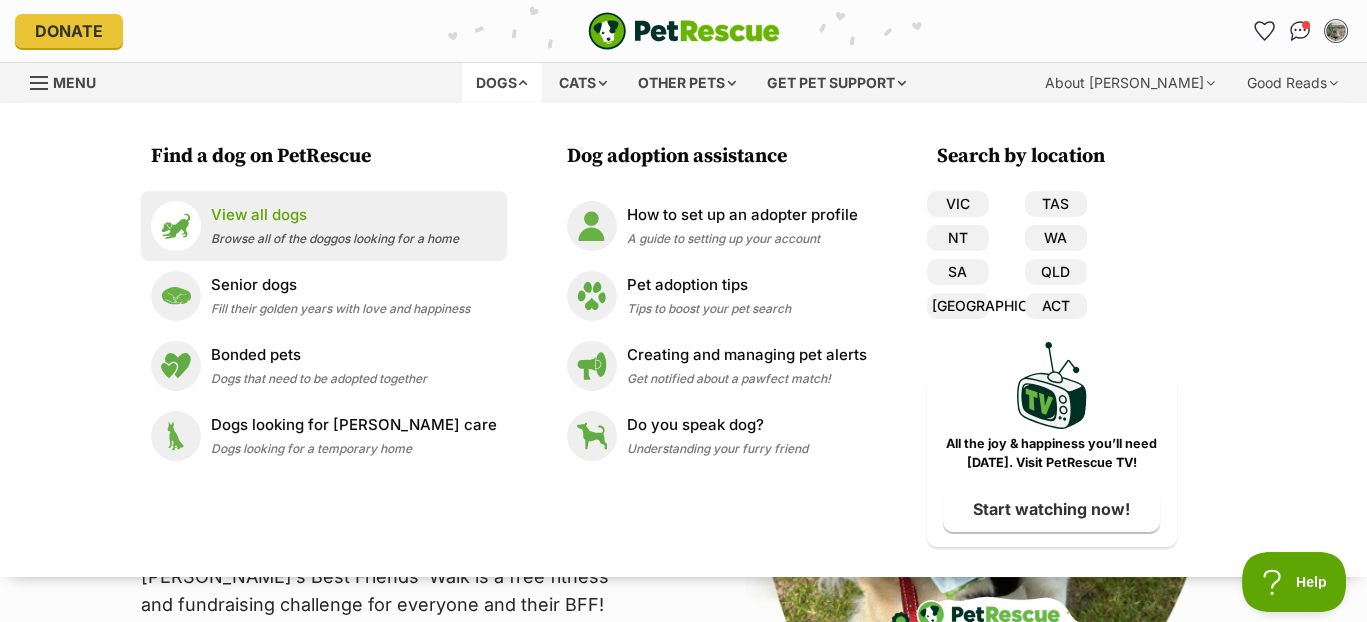 click on "View all dogs" at bounding box center (335, 215) 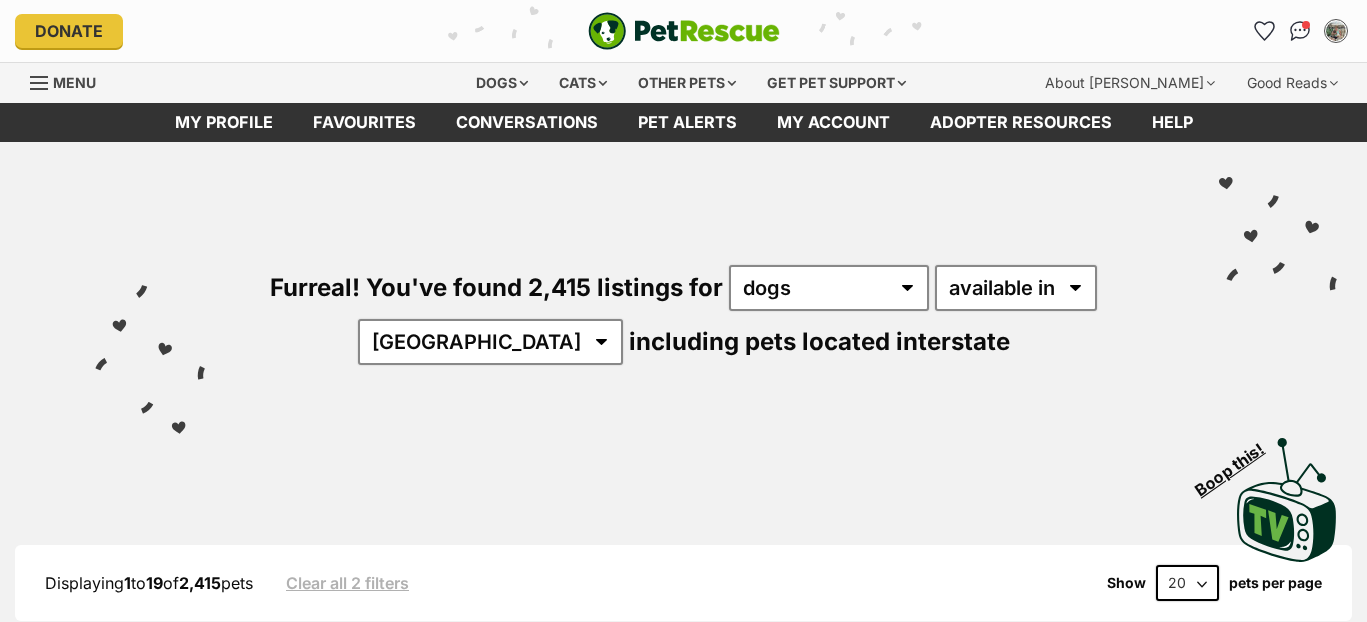 scroll, scrollTop: 0, scrollLeft: 0, axis: both 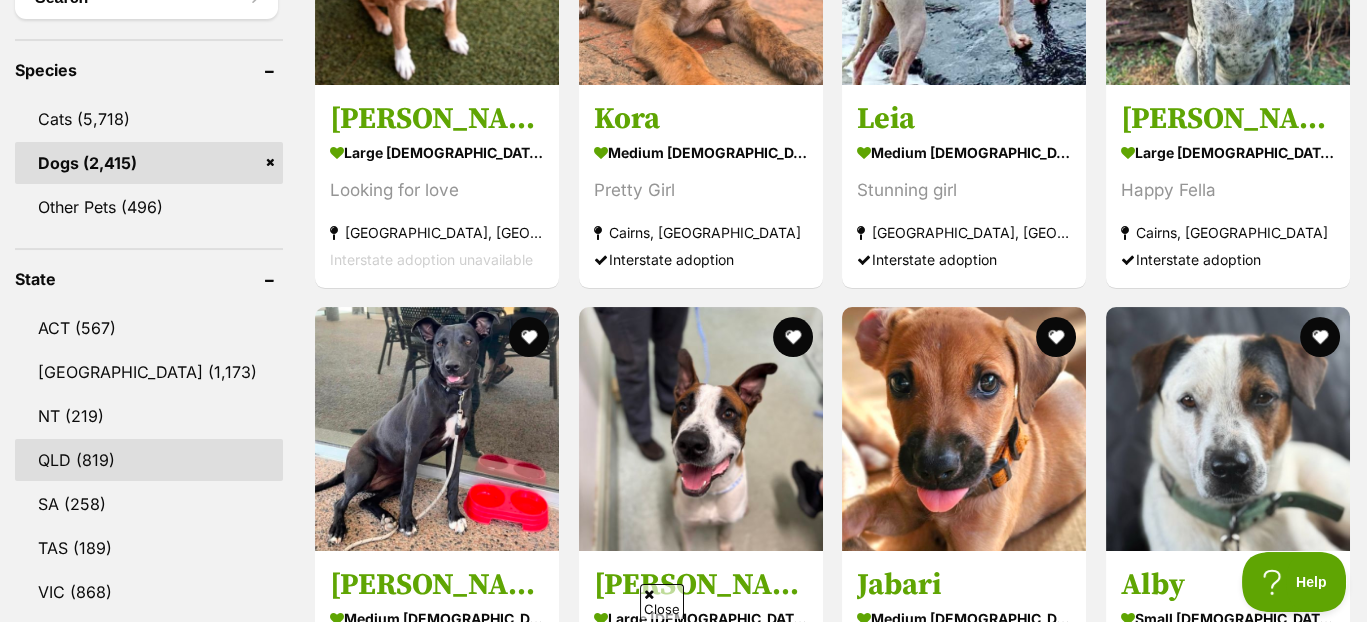 click on "QLD (819)" at bounding box center [149, 460] 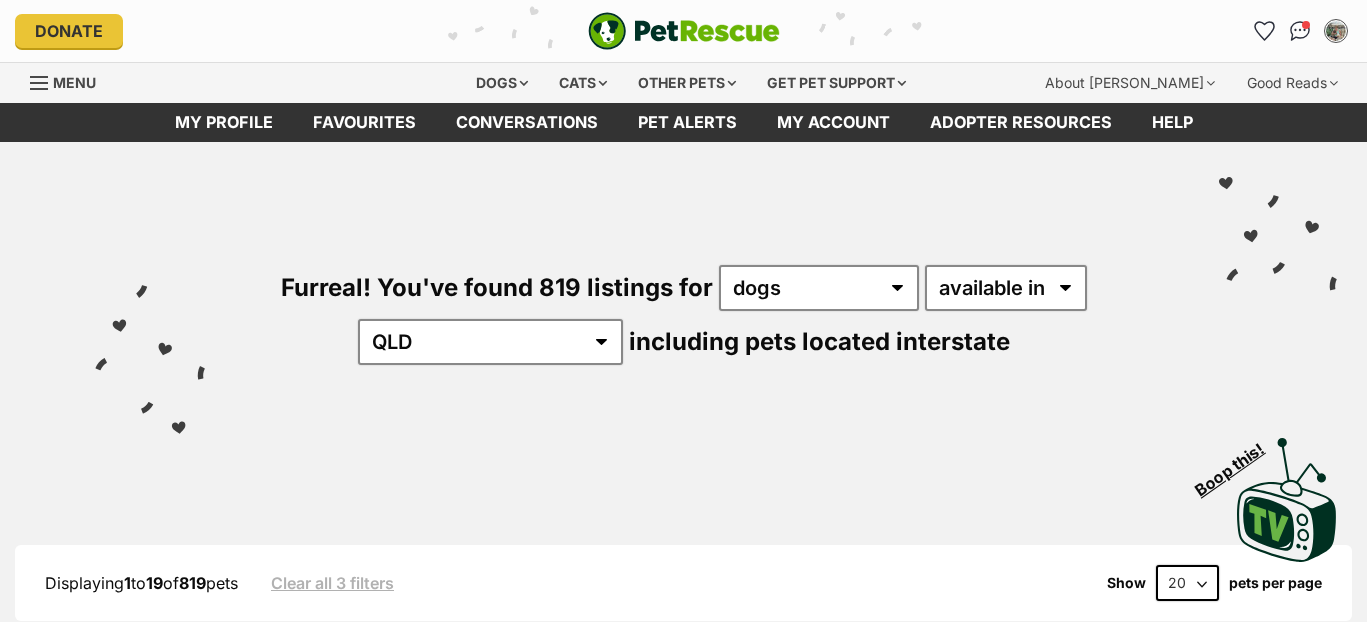 scroll, scrollTop: 0, scrollLeft: 0, axis: both 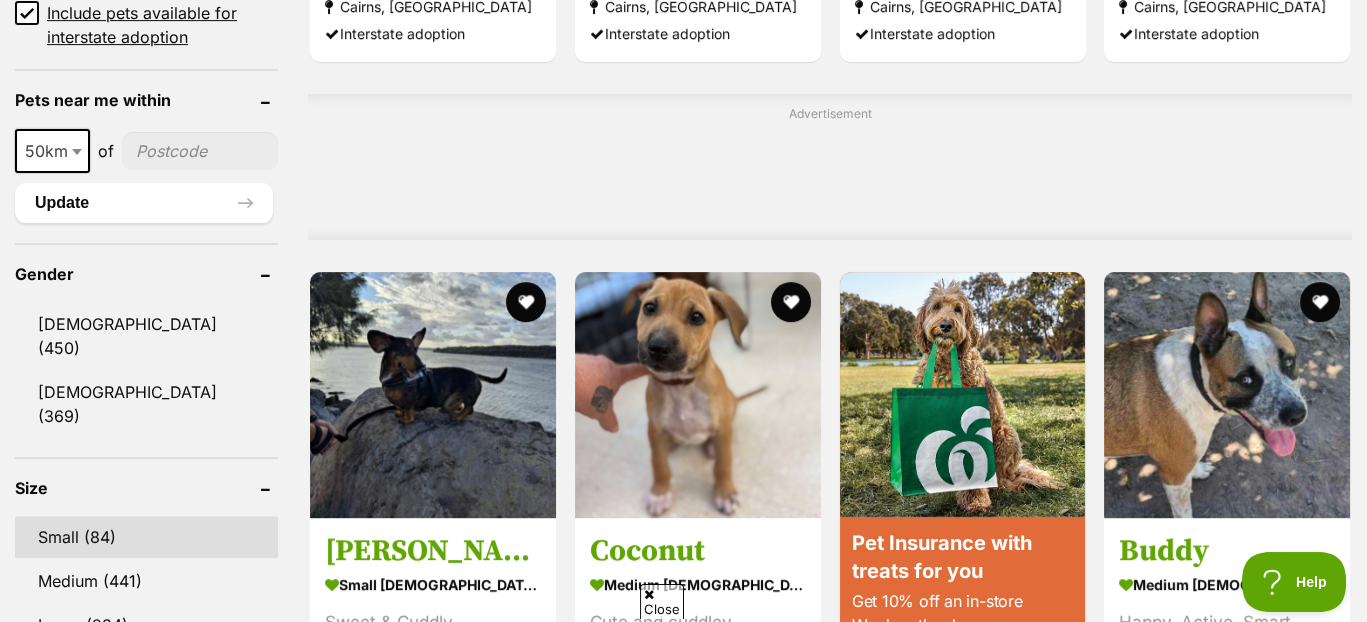 click on "Small (84)" at bounding box center [146, 537] 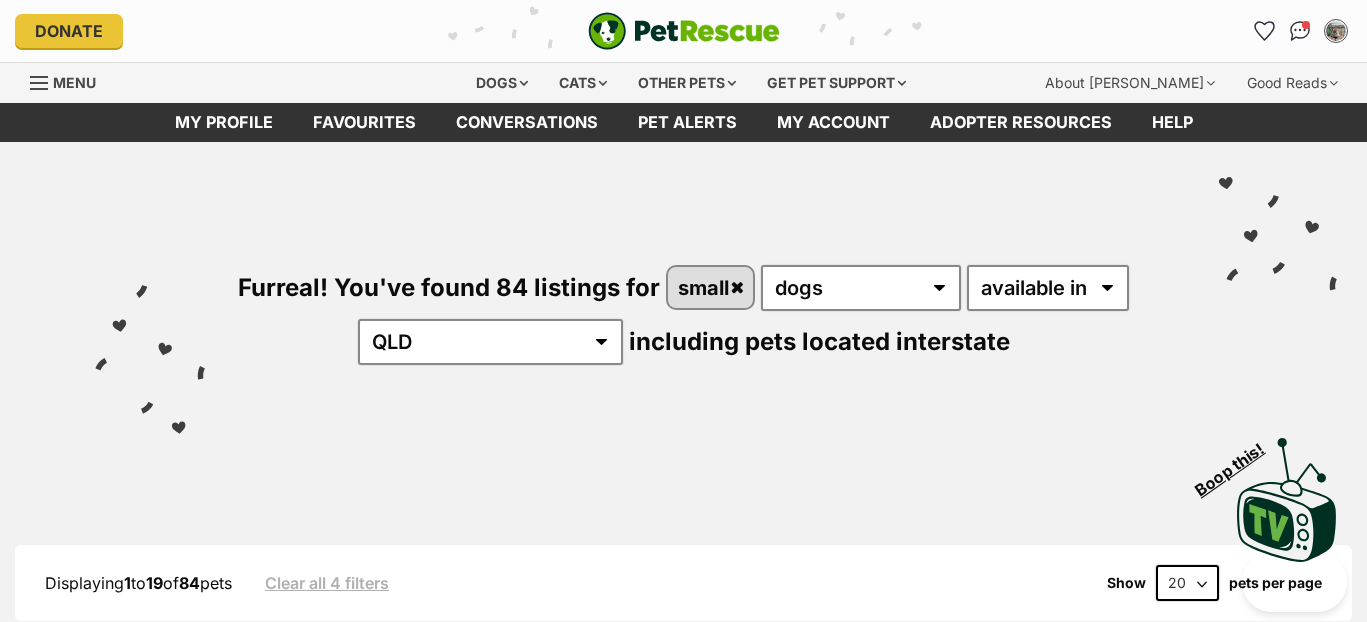 scroll, scrollTop: 0, scrollLeft: 0, axis: both 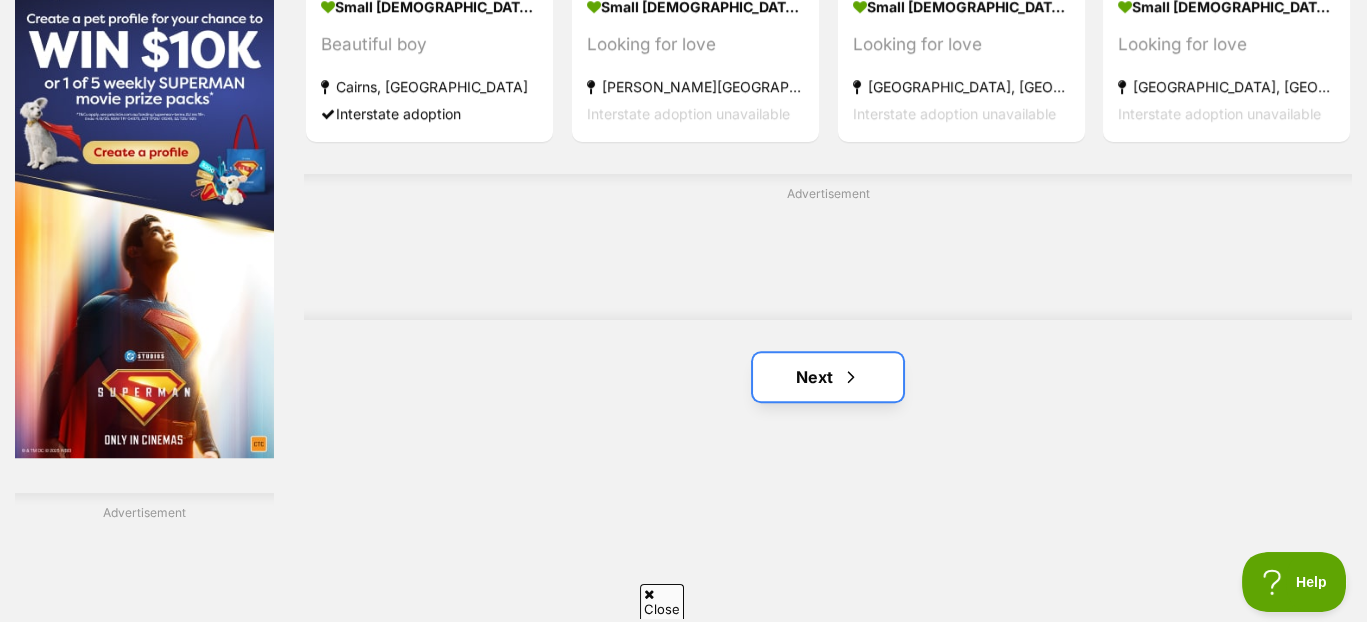 click on "Next" at bounding box center [828, 377] 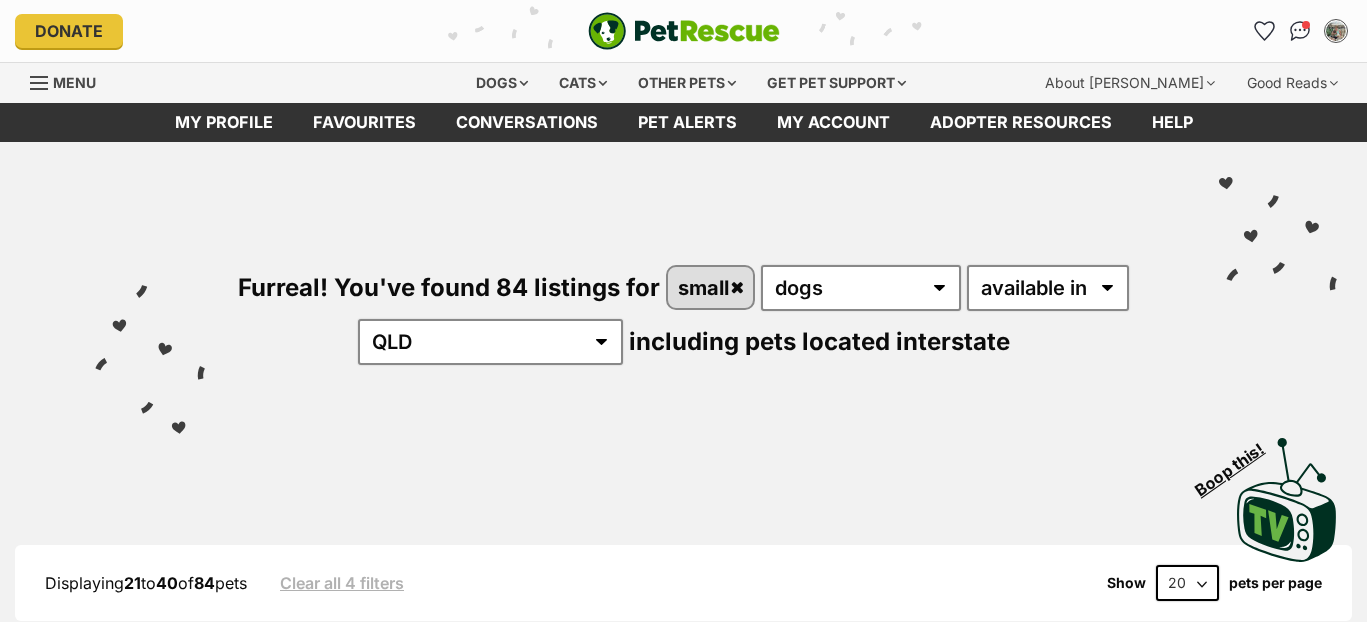 scroll, scrollTop: 0, scrollLeft: 0, axis: both 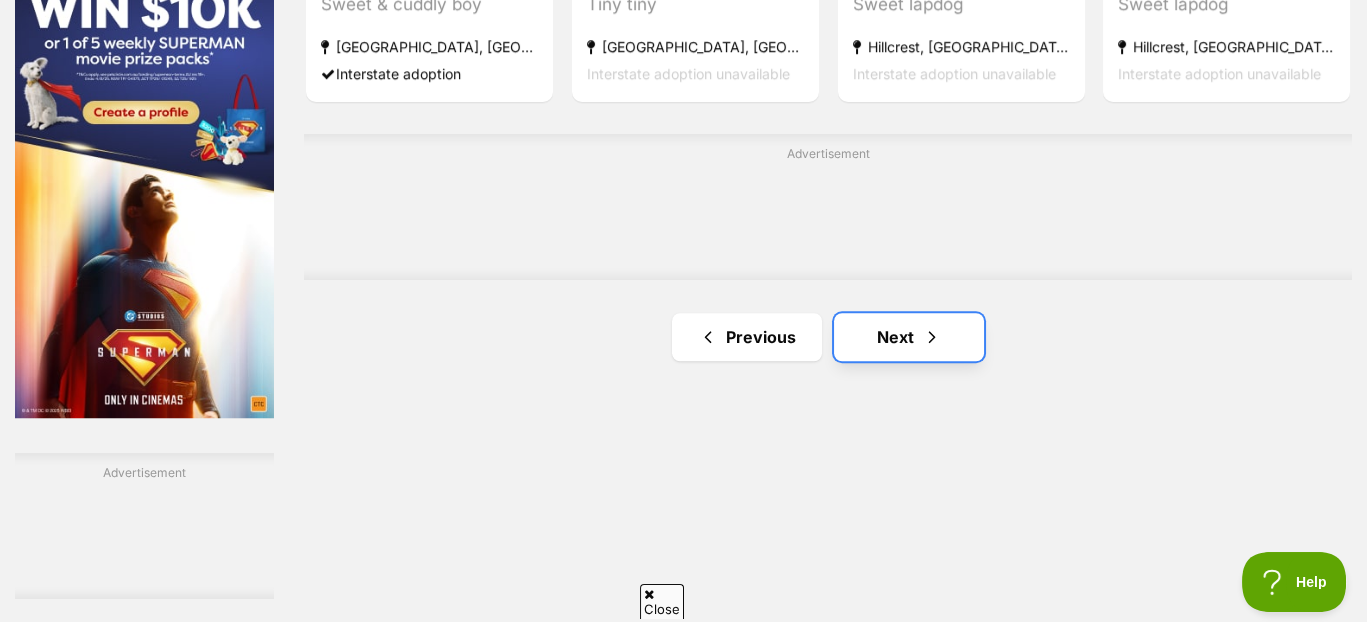click on "Next" at bounding box center (909, 337) 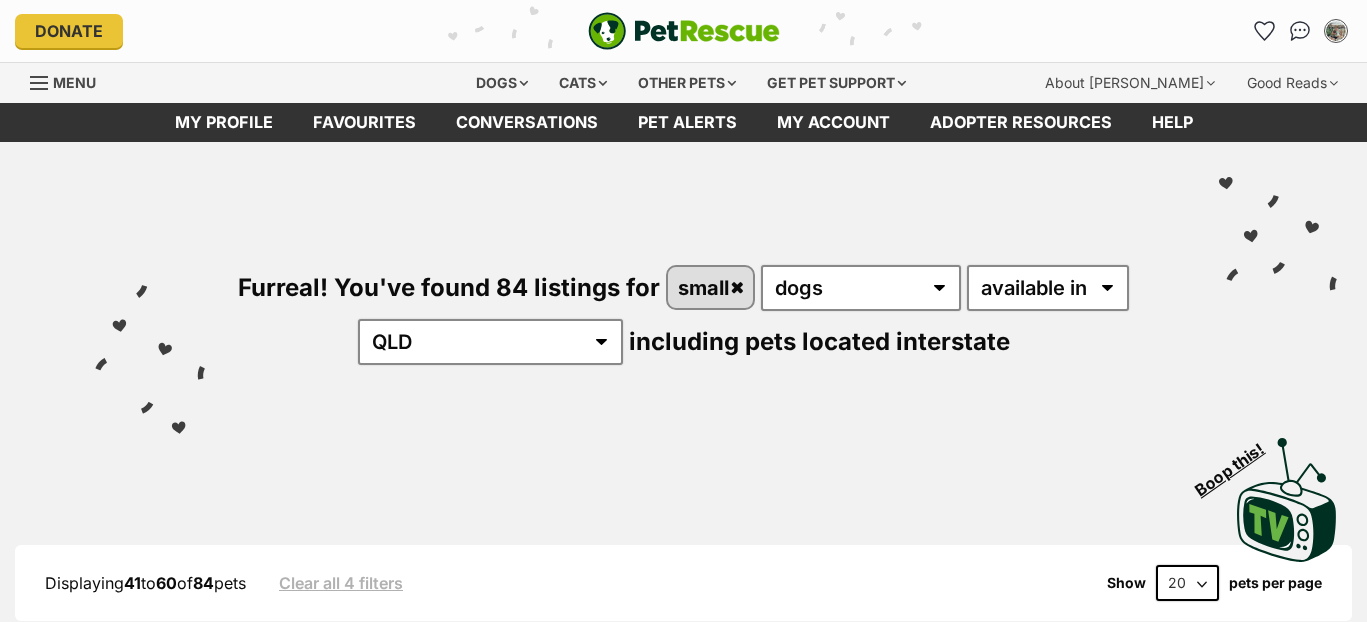 scroll, scrollTop: 0, scrollLeft: 0, axis: both 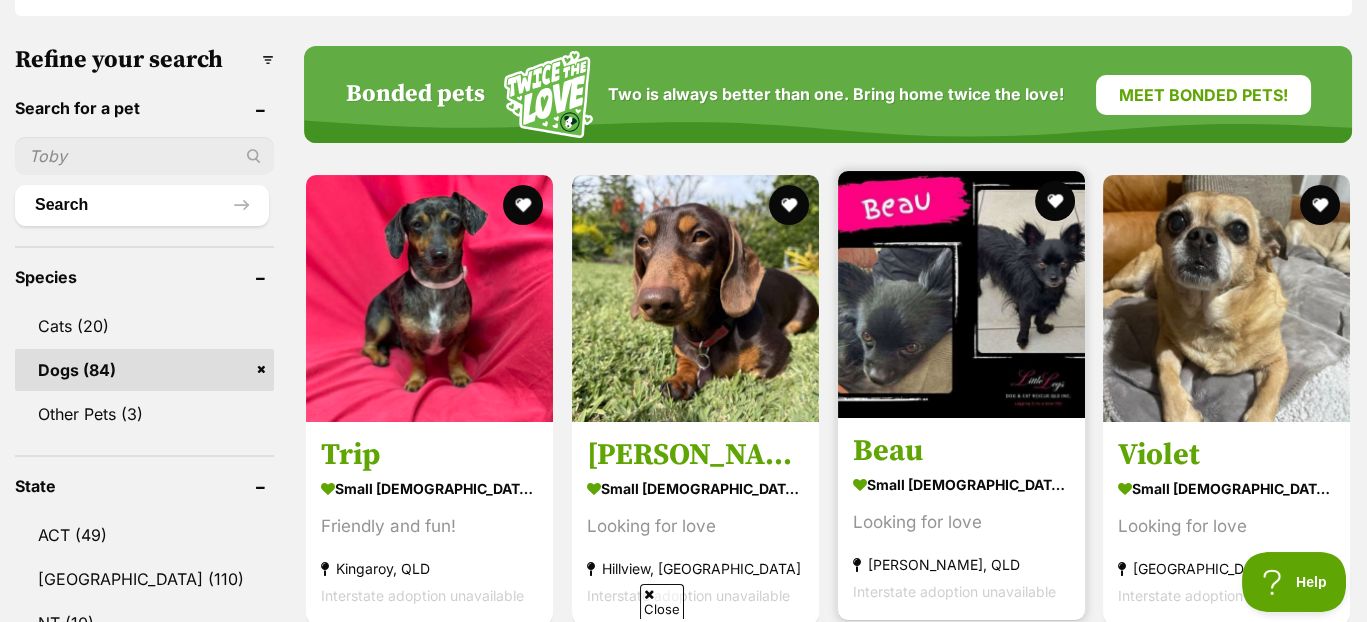 click at bounding box center (961, 294) 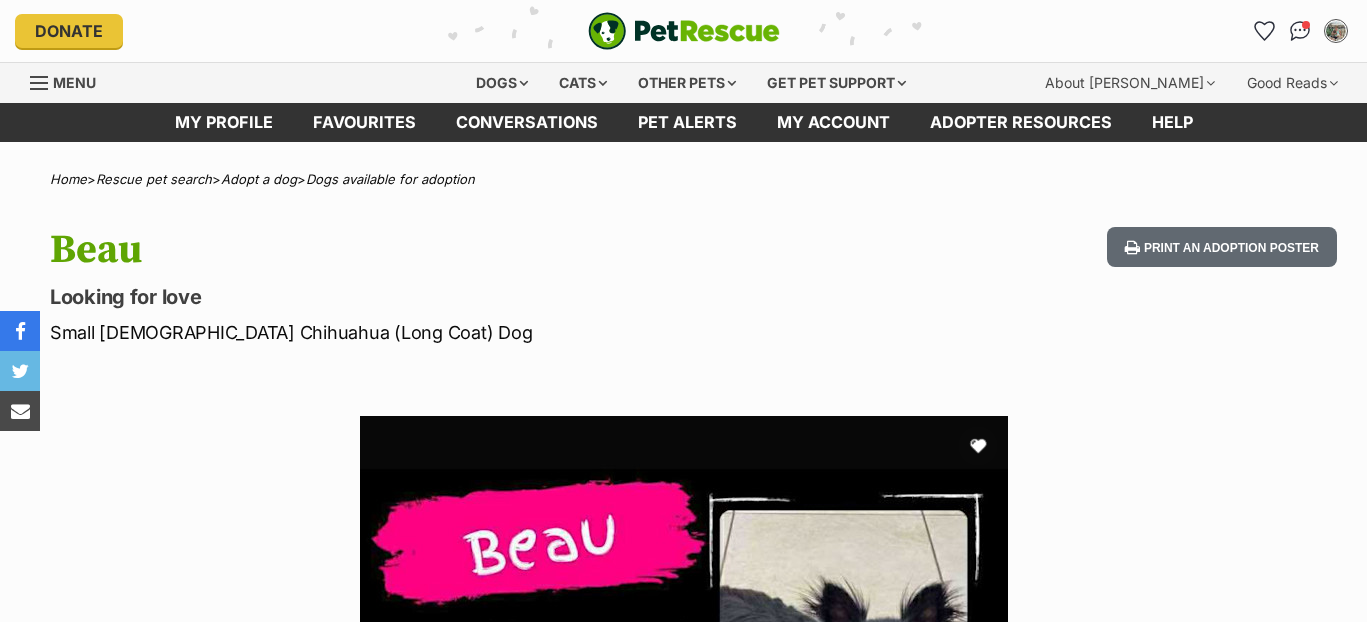 scroll, scrollTop: 0, scrollLeft: 0, axis: both 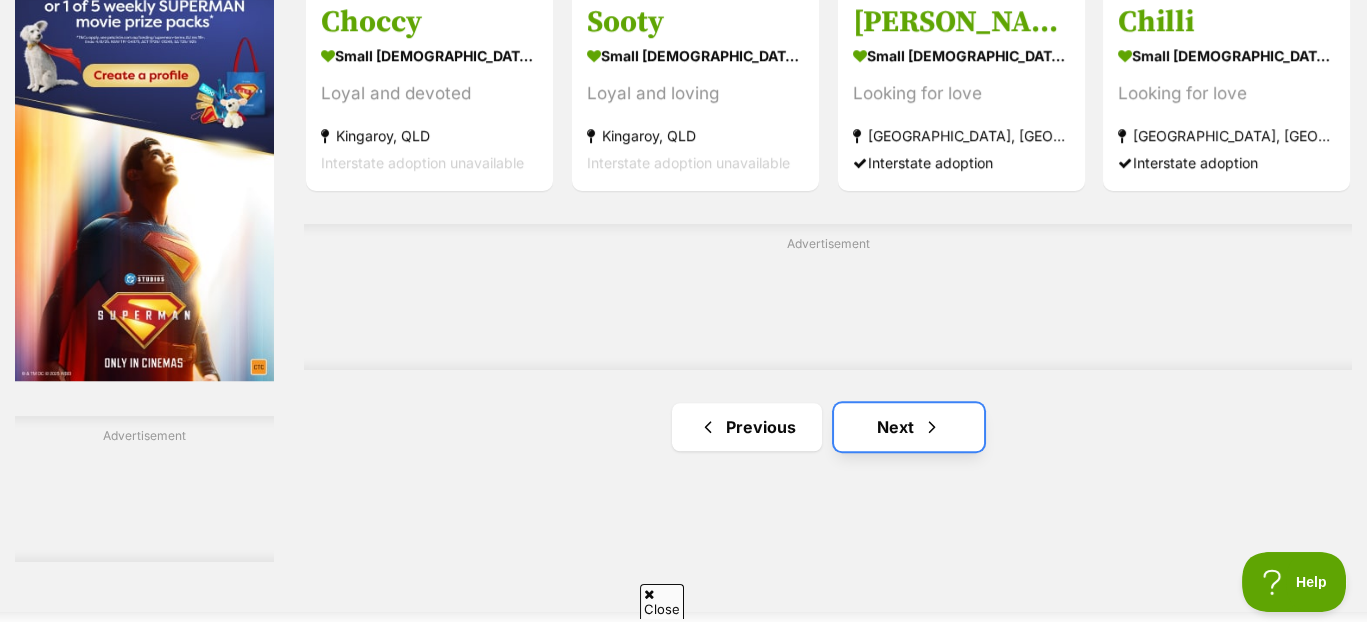 click on "Next" at bounding box center [909, 427] 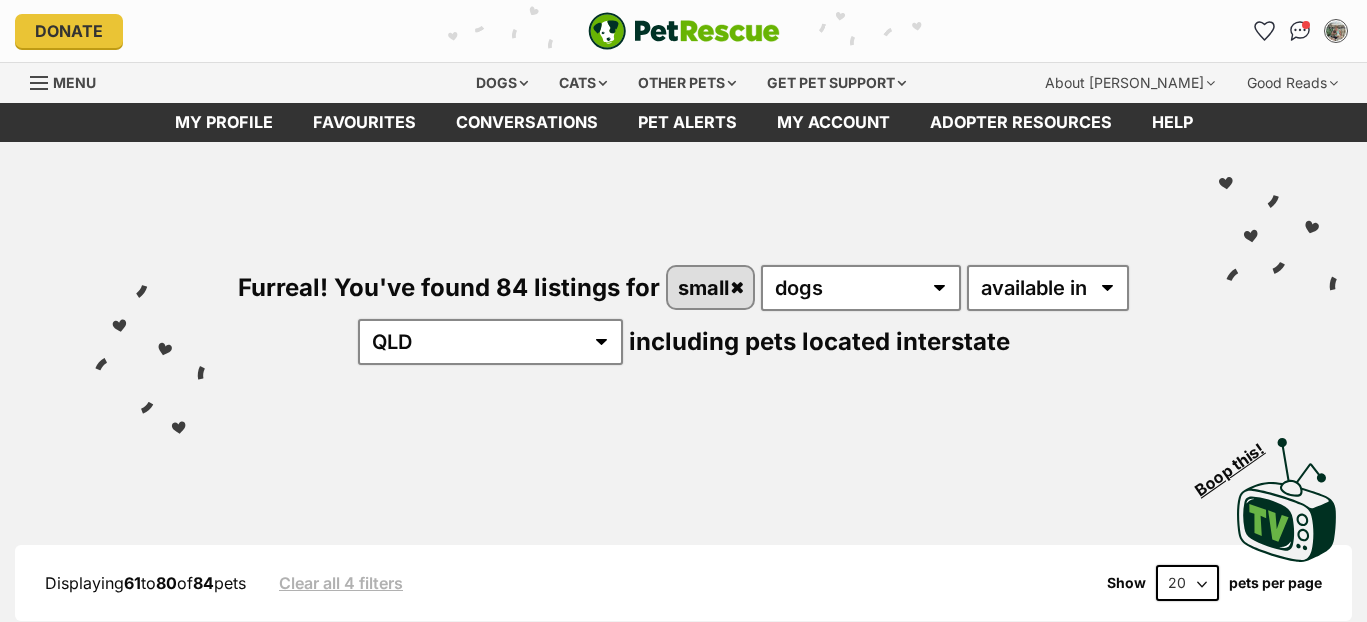 scroll, scrollTop: 0, scrollLeft: 0, axis: both 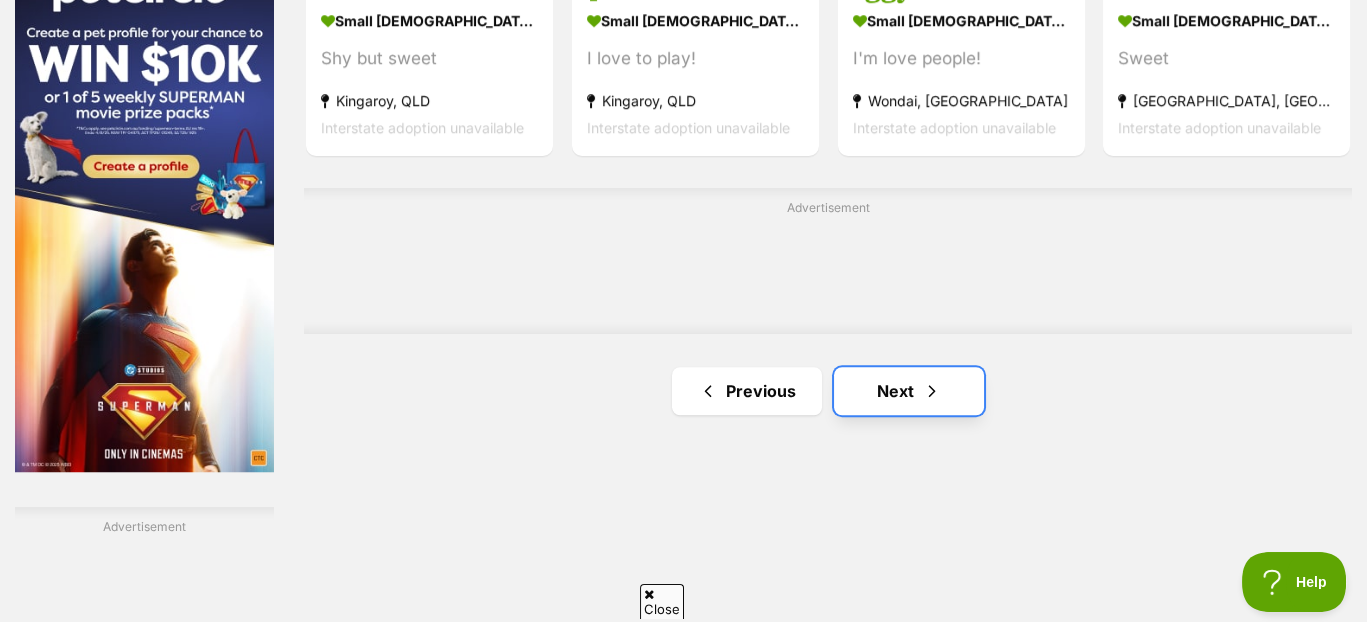 click at bounding box center [932, 391] 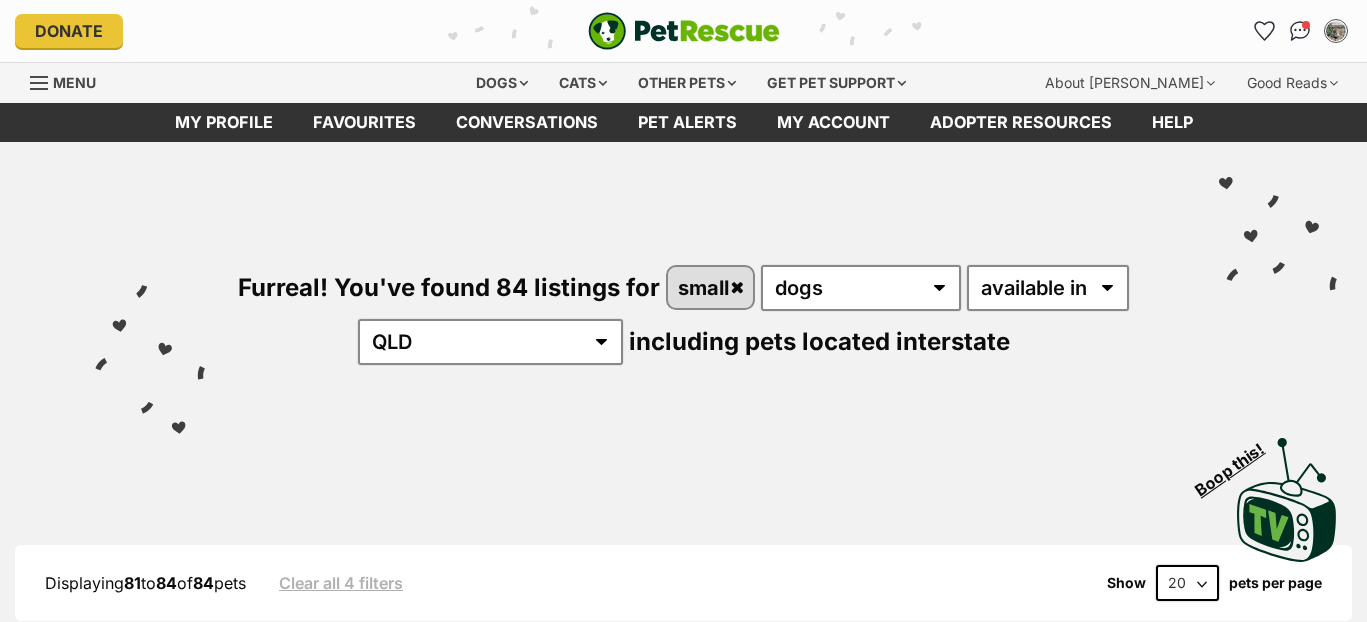 scroll, scrollTop: 0, scrollLeft: 0, axis: both 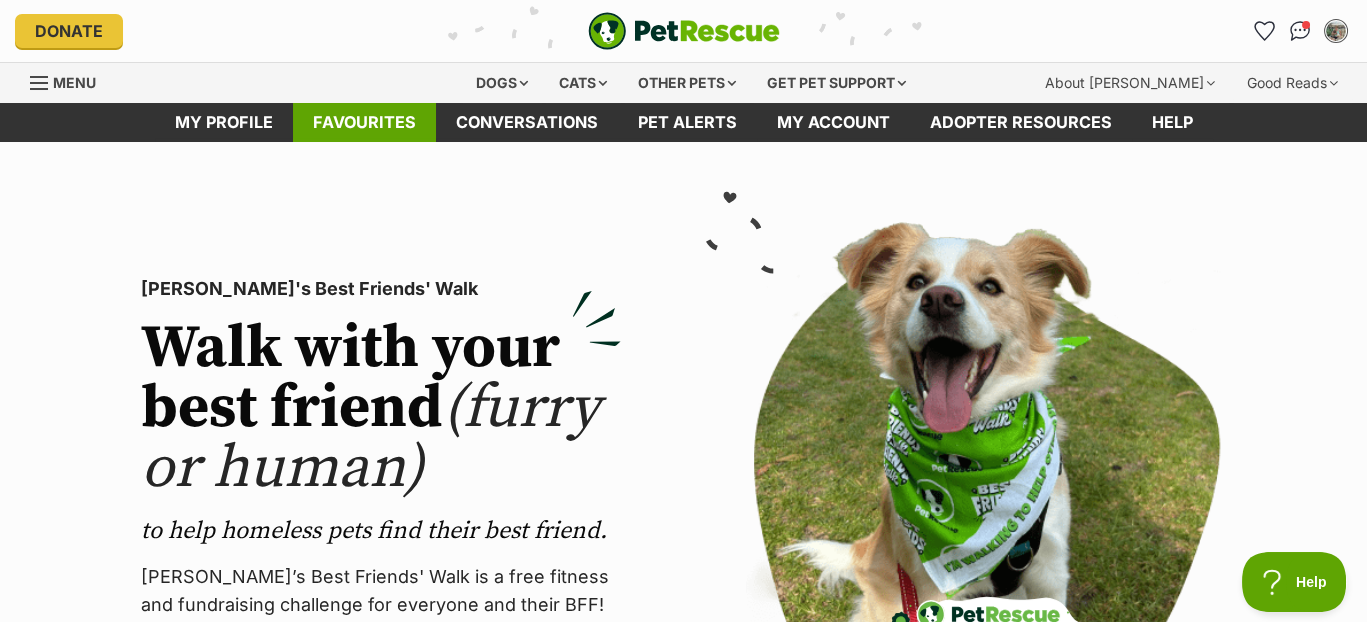 click on "Favourites" at bounding box center [364, 122] 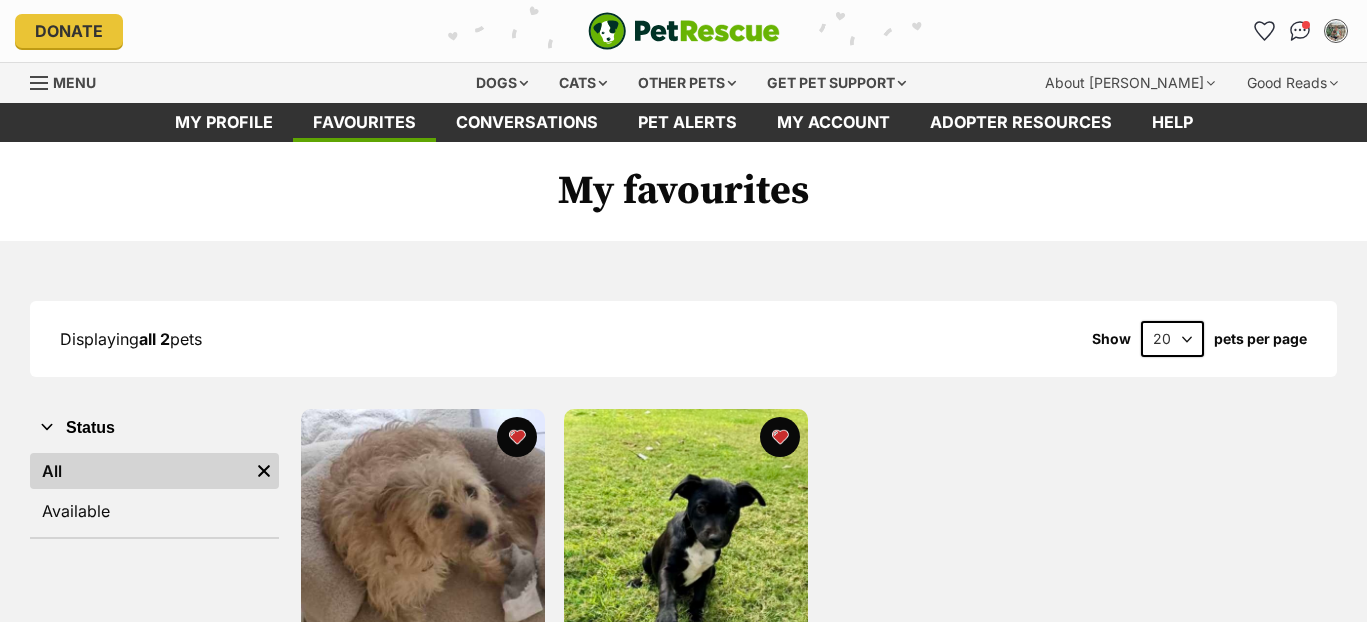 scroll, scrollTop: 0, scrollLeft: 0, axis: both 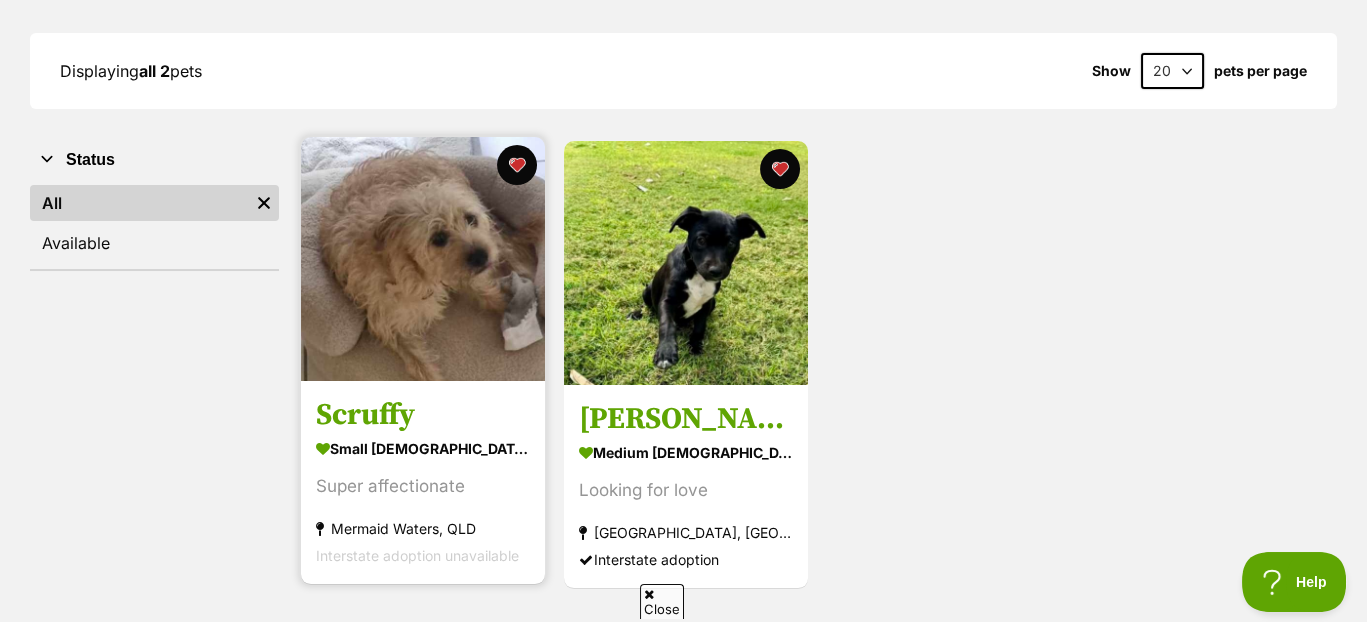 click at bounding box center [423, 259] 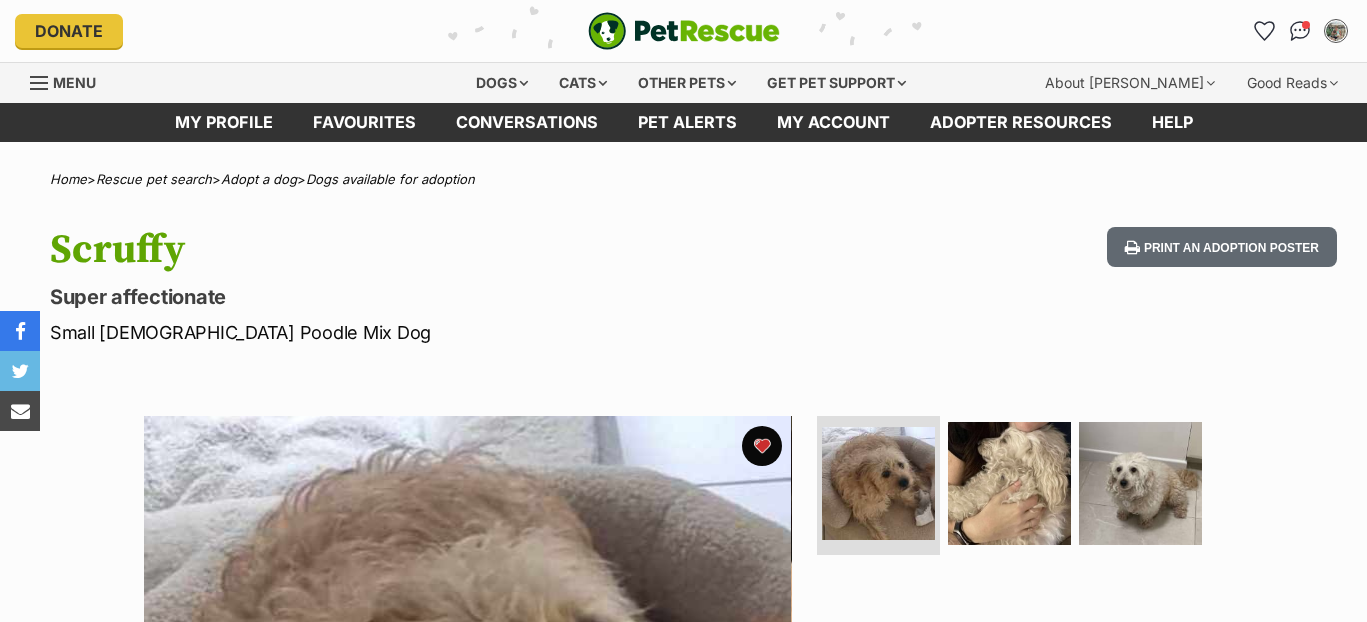 scroll, scrollTop: 0, scrollLeft: 0, axis: both 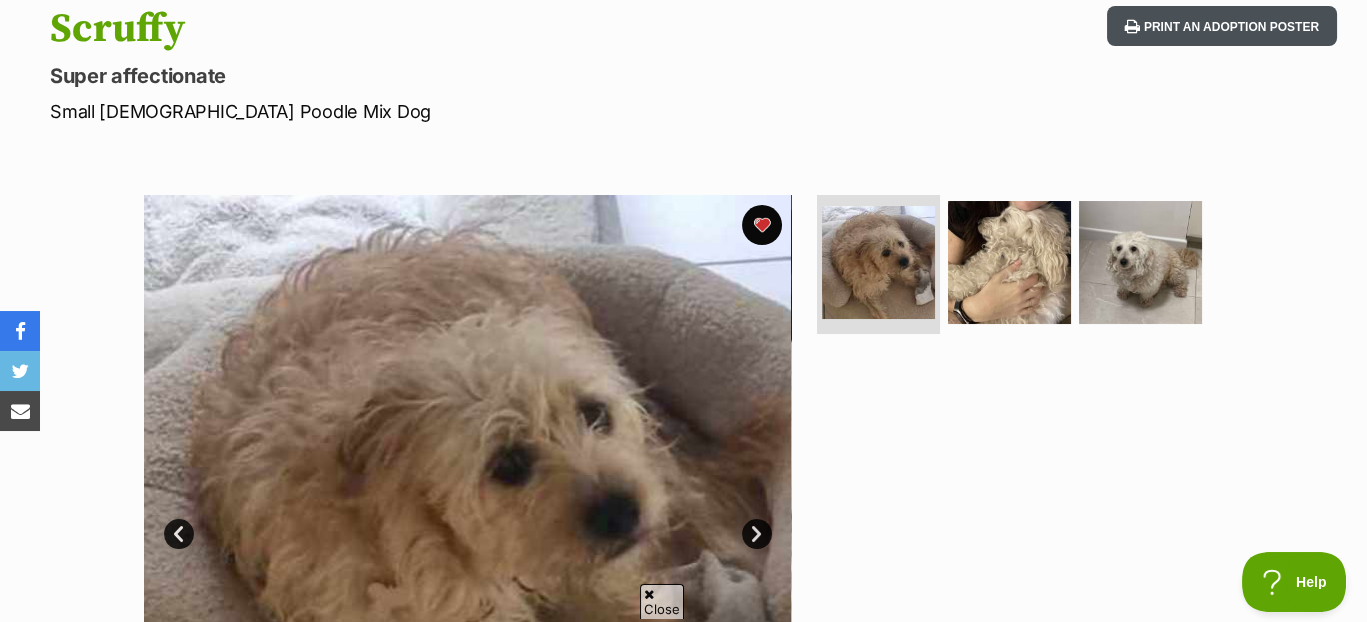 click on "Print an adoption poster" at bounding box center (1222, 26) 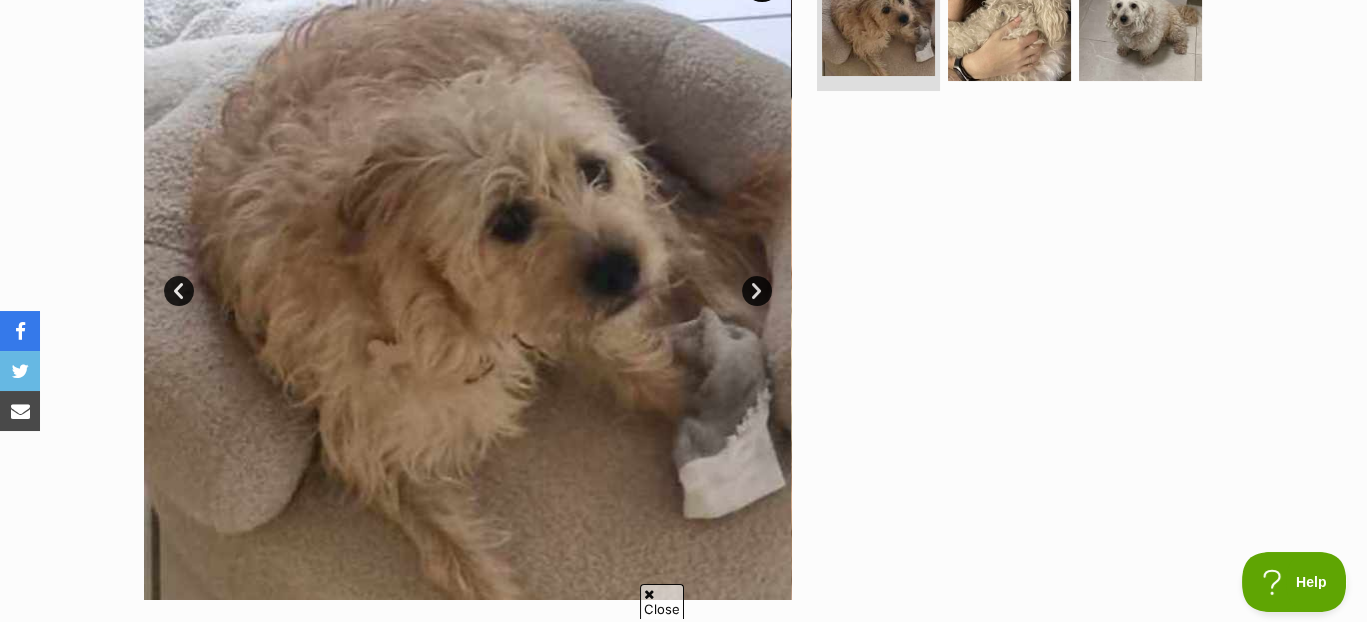 scroll, scrollTop: 466, scrollLeft: 0, axis: vertical 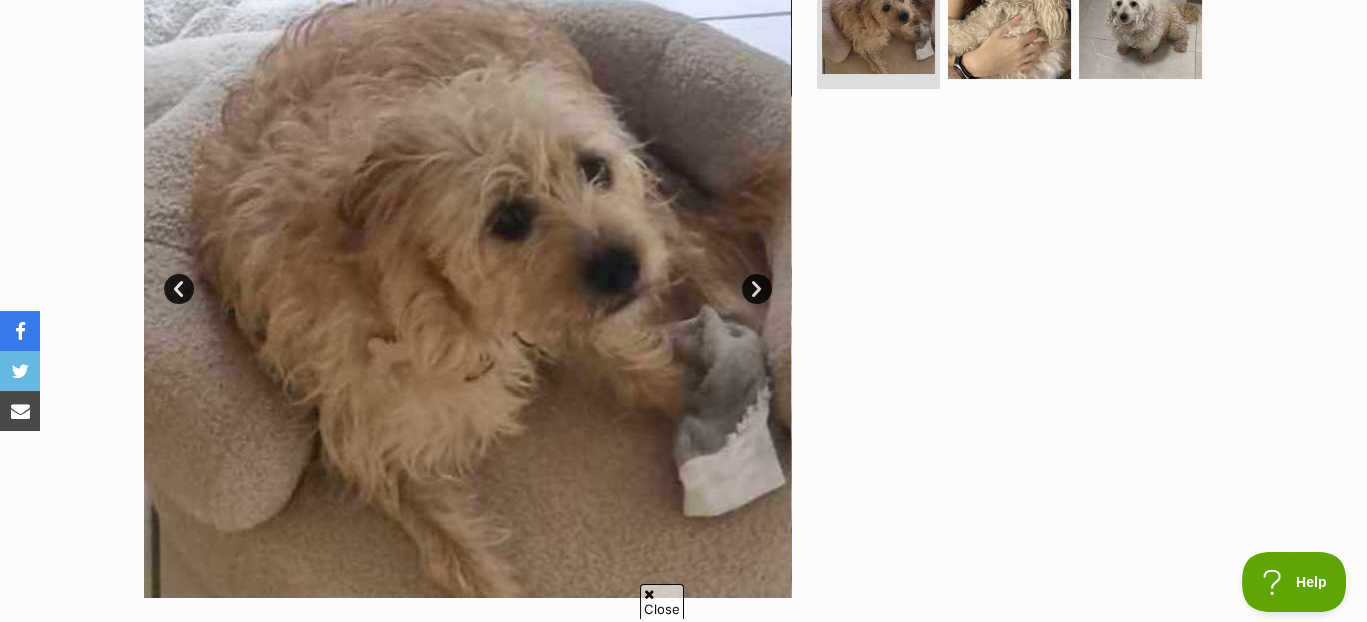 click at bounding box center [649, 594] 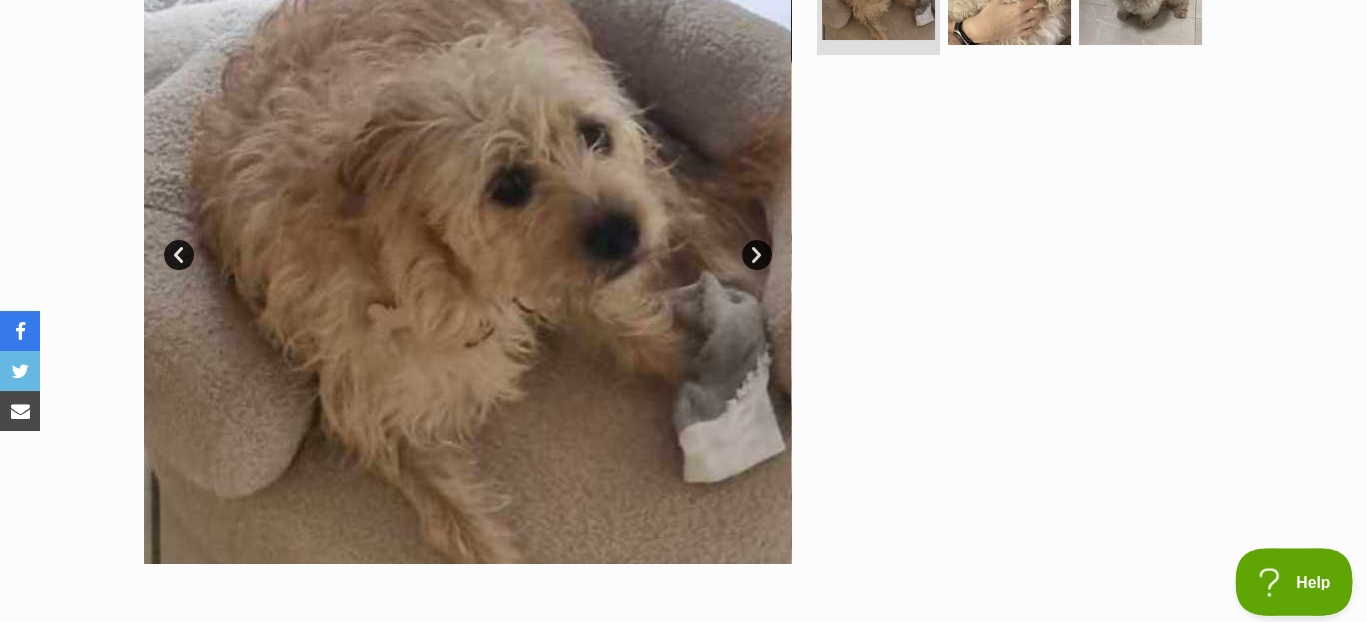 scroll, scrollTop: 502, scrollLeft: 0, axis: vertical 